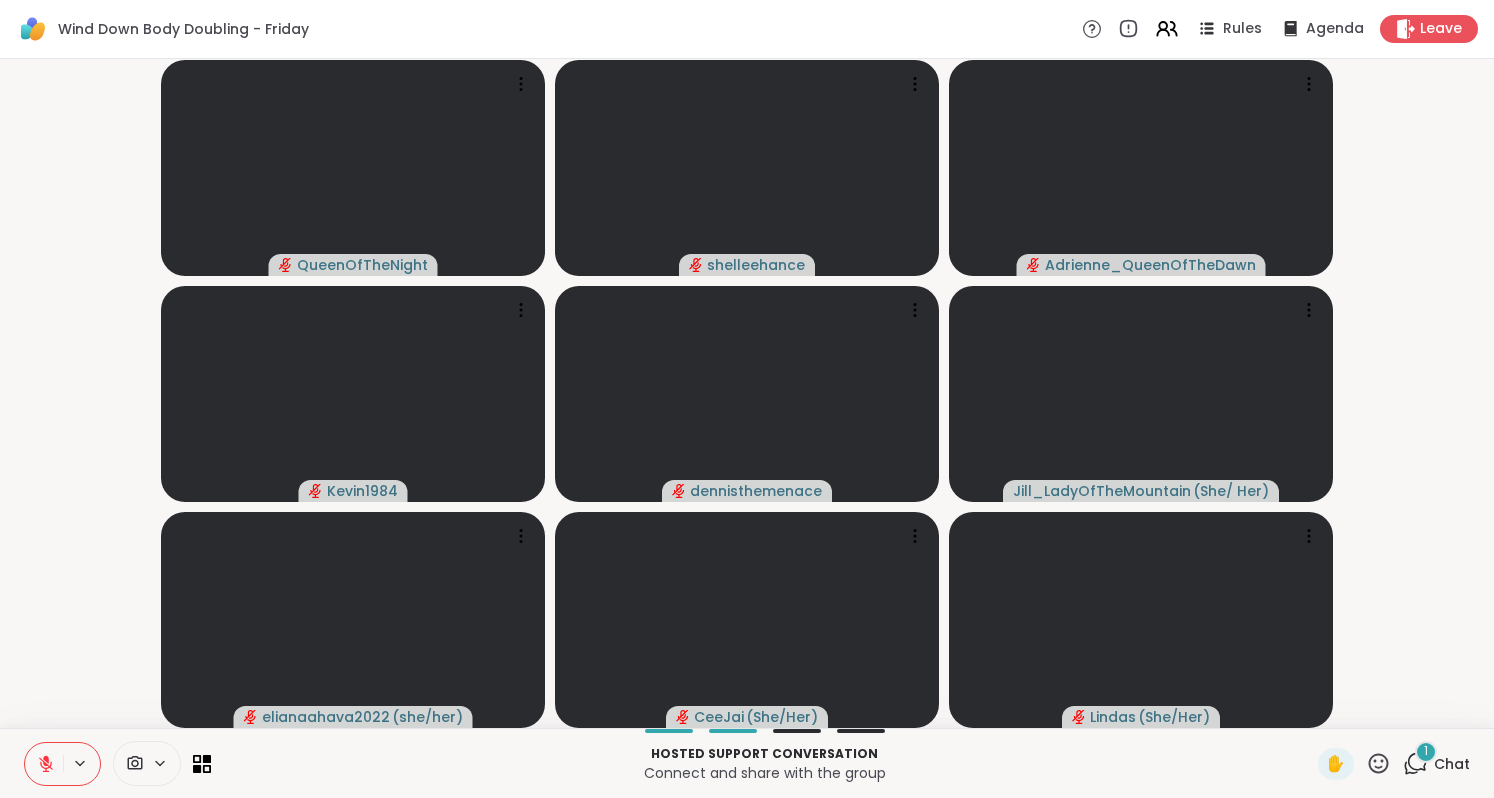 scroll, scrollTop: 0, scrollLeft: 0, axis: both 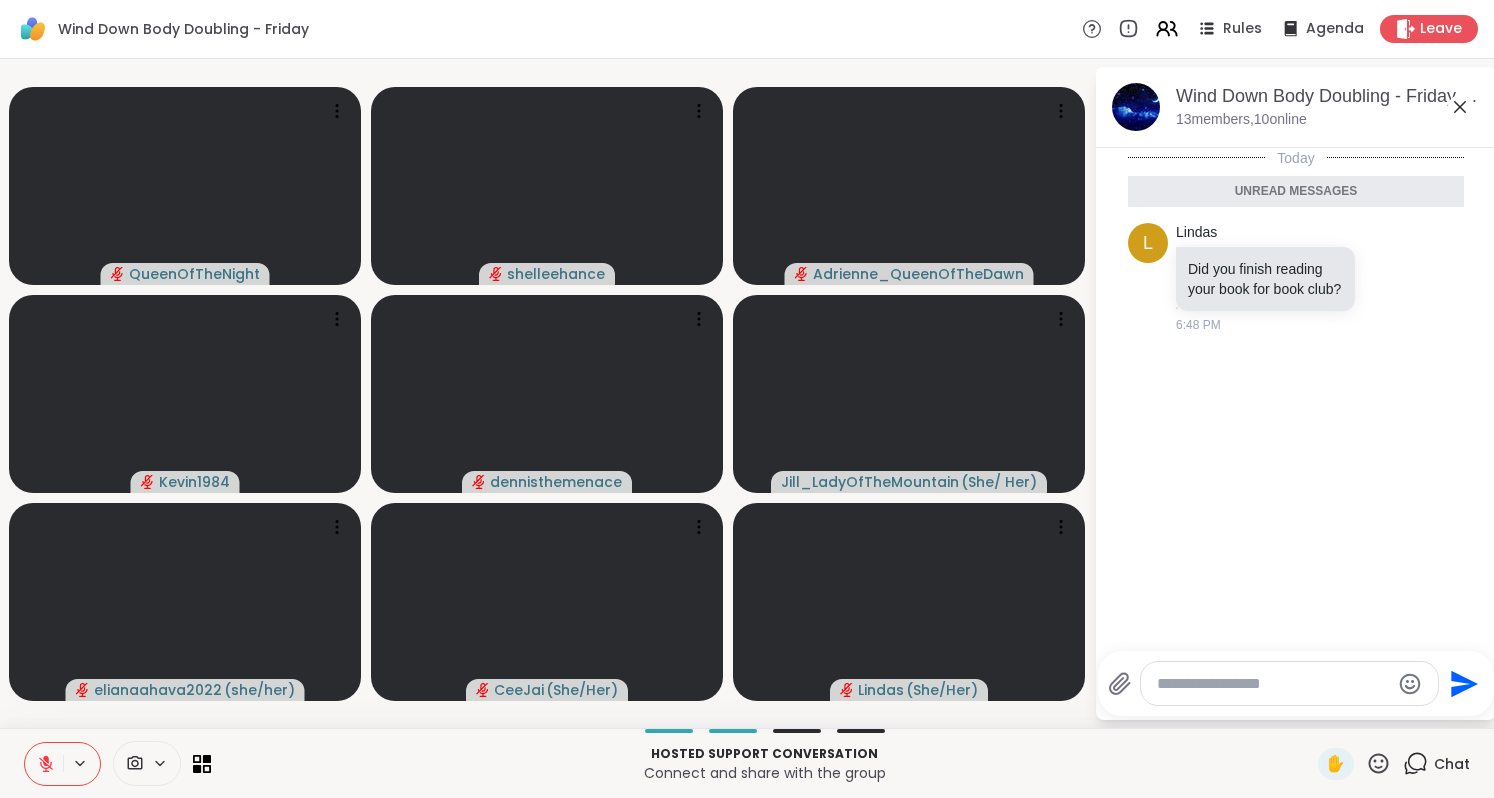 click 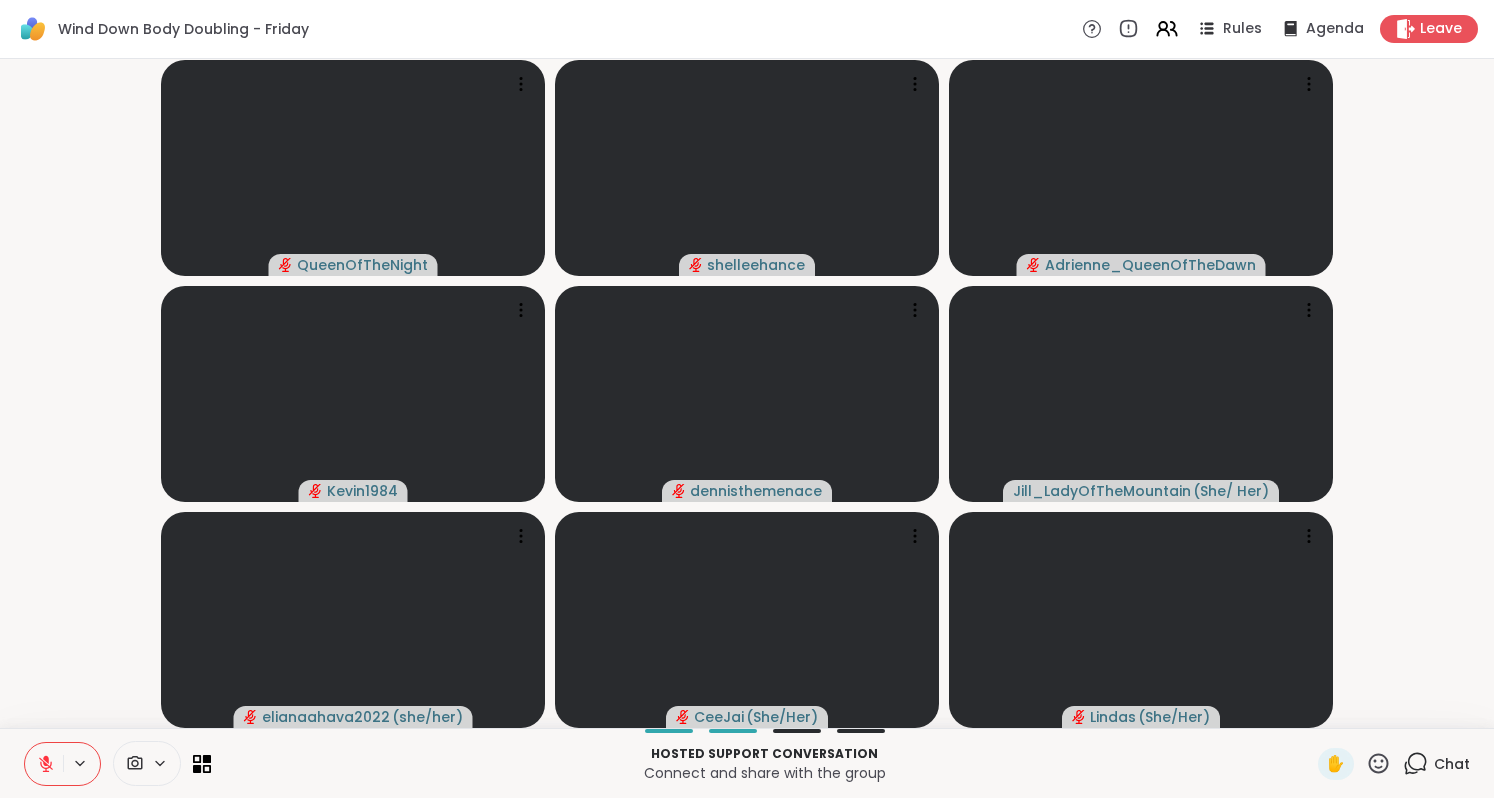 click 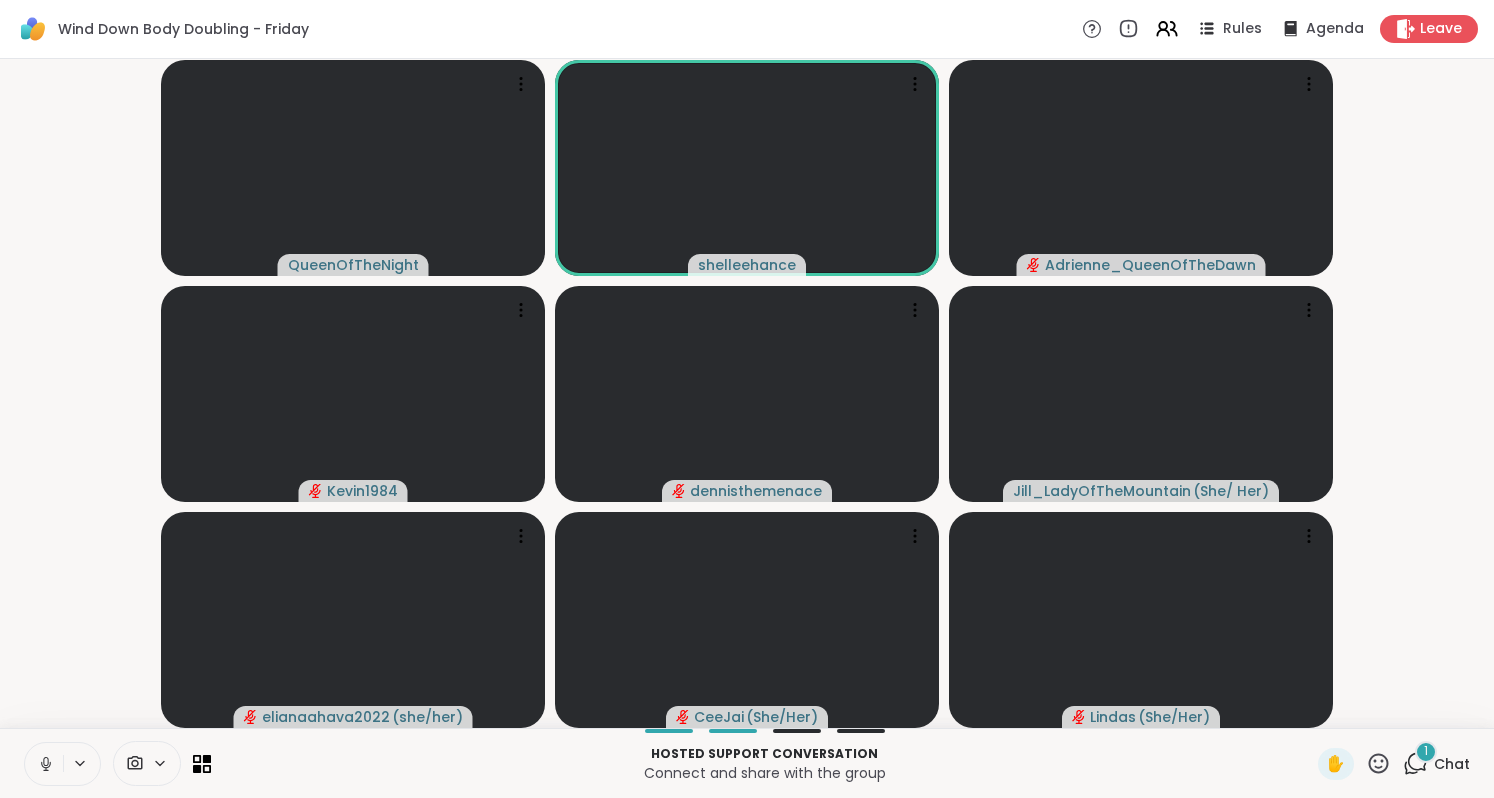 click 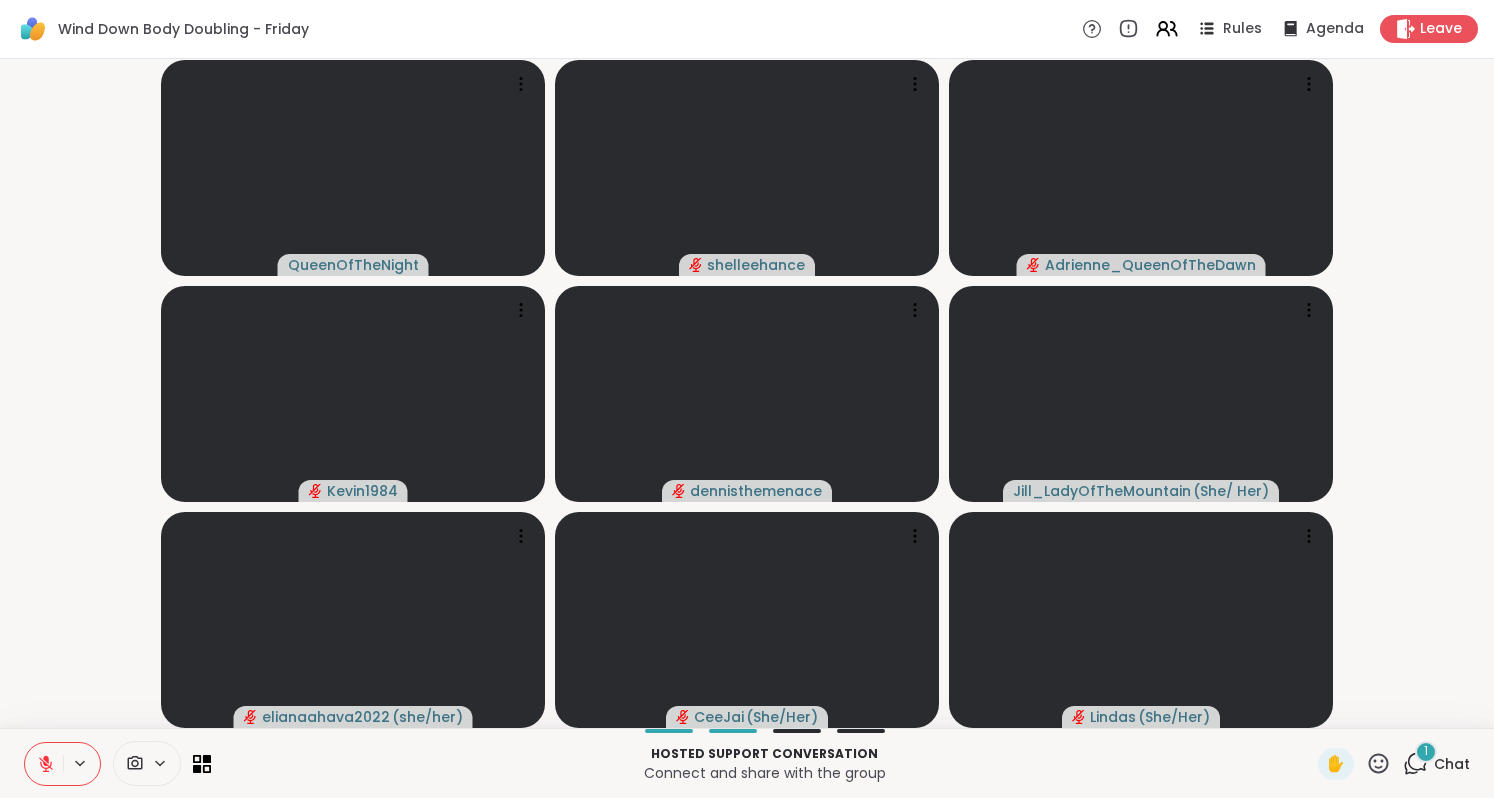 click on "Chat" at bounding box center [1452, 764] 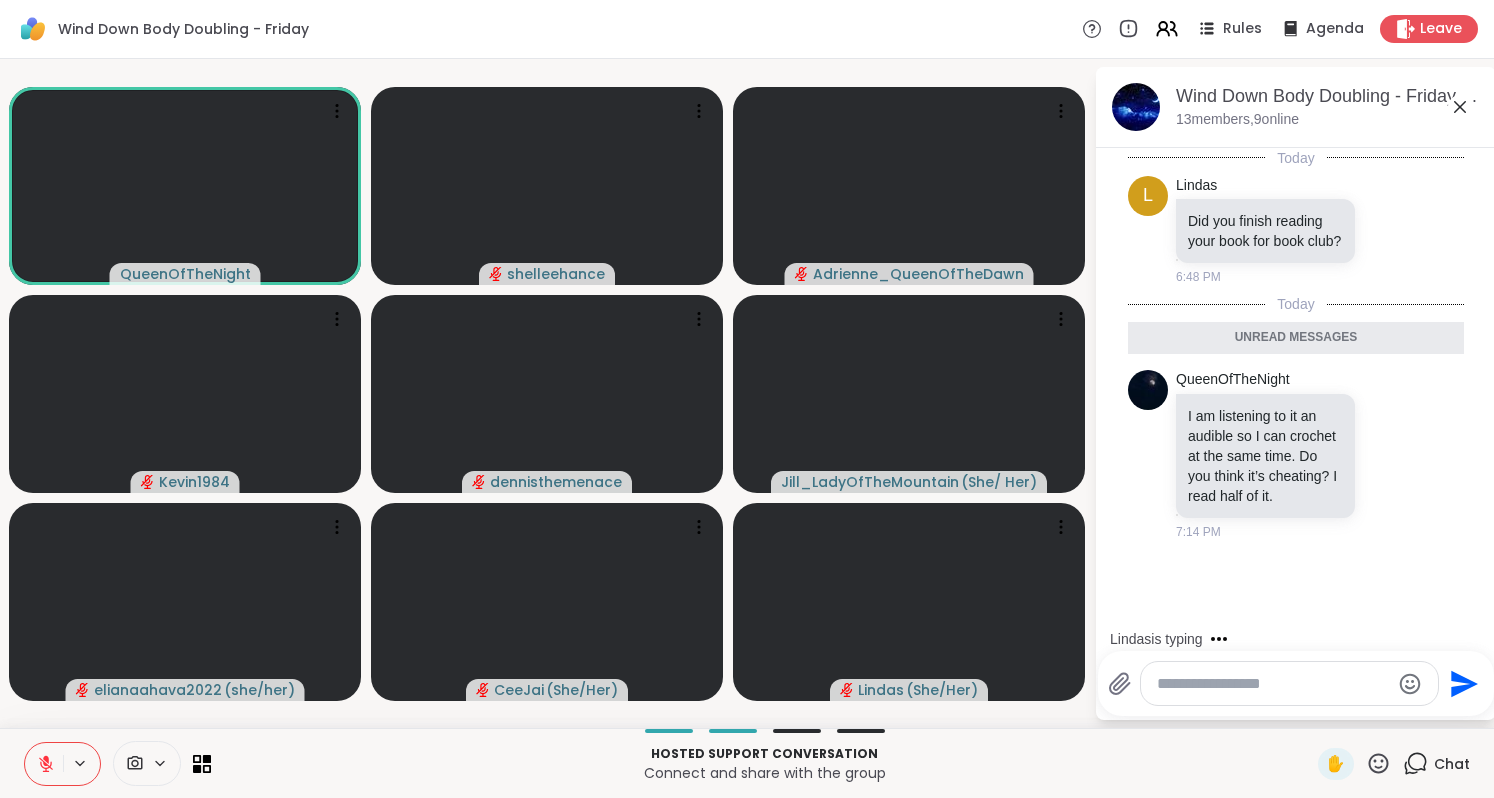 click 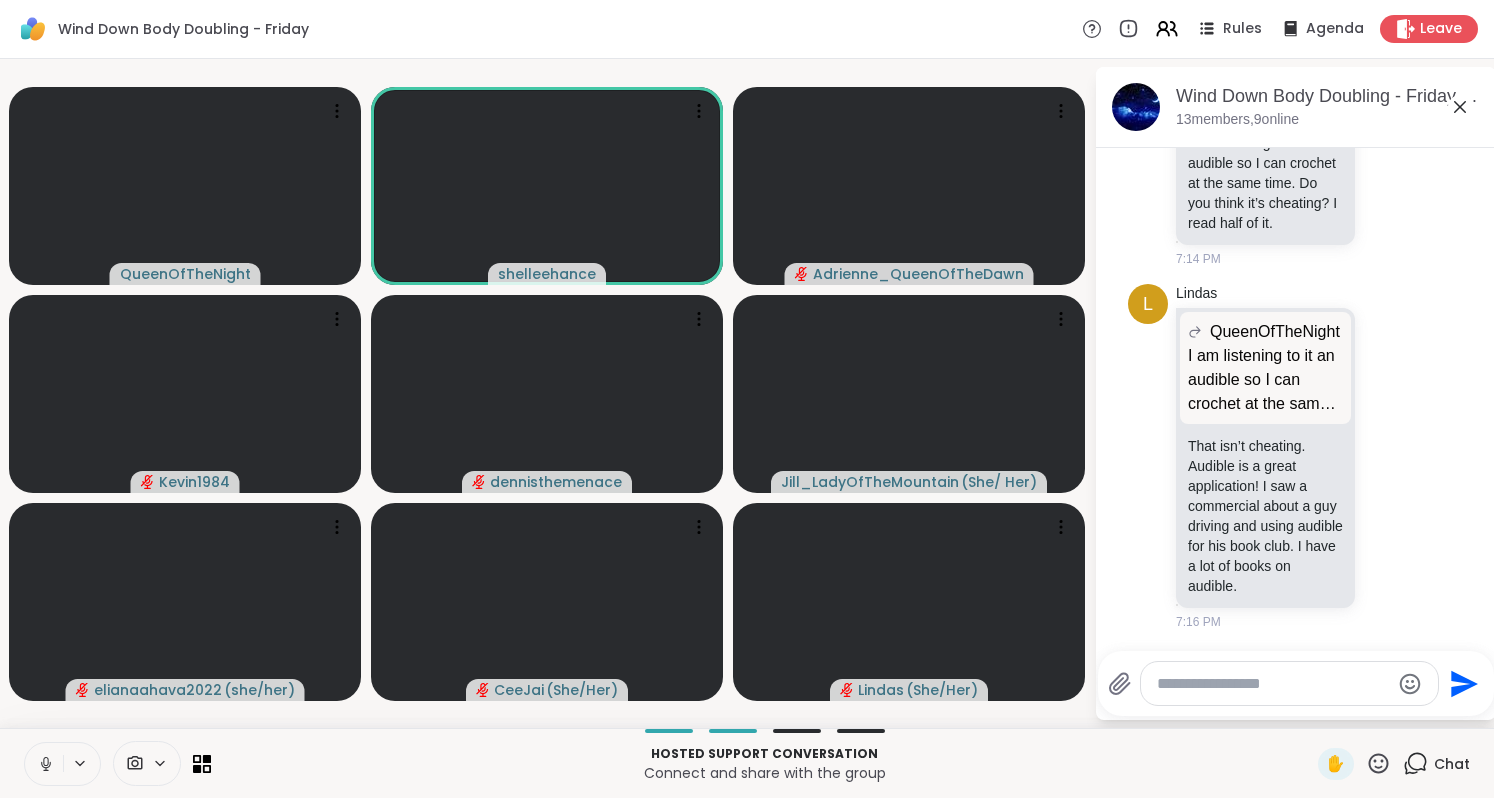 scroll, scrollTop: 244, scrollLeft: 0, axis: vertical 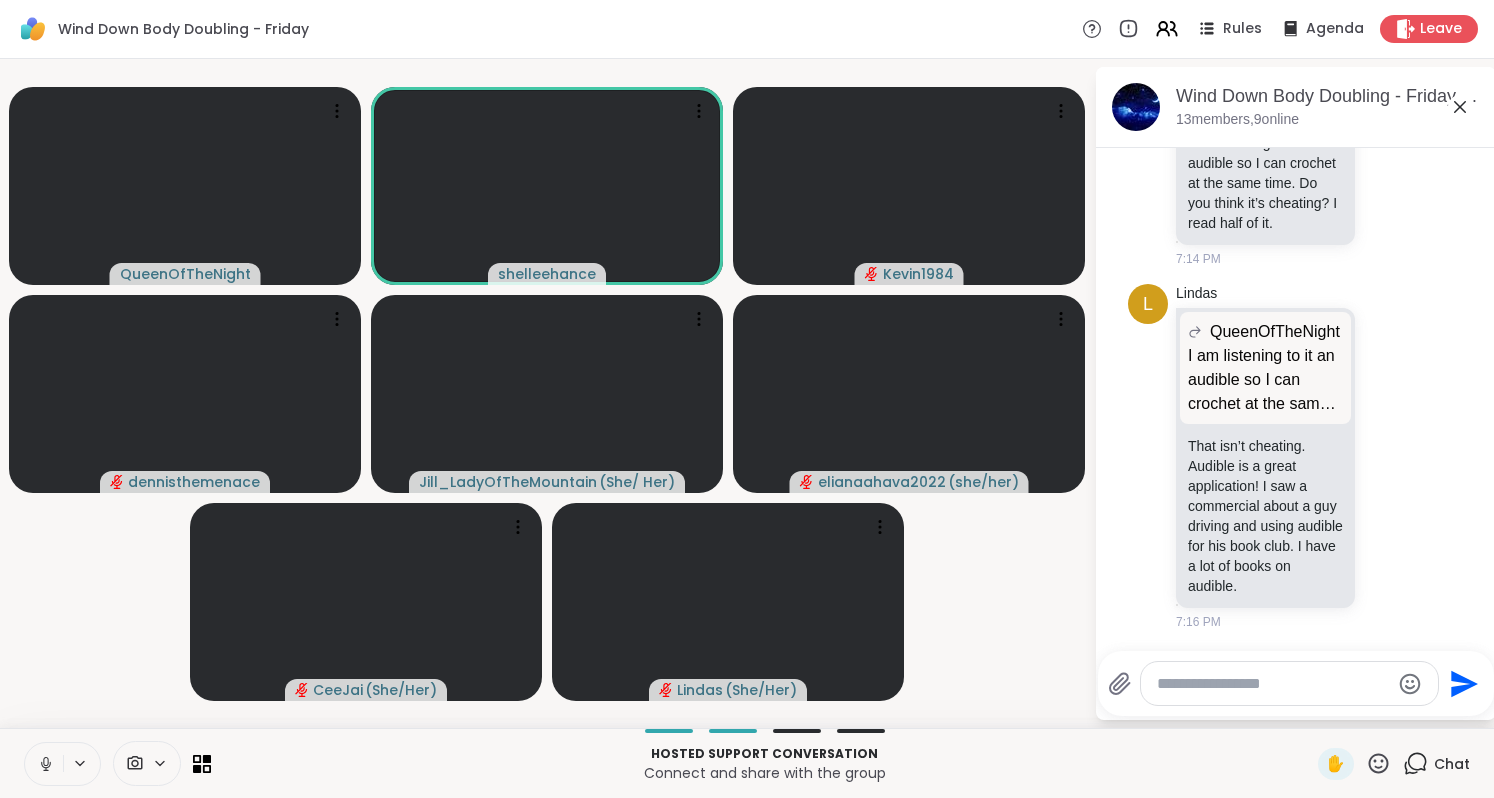 click at bounding box center [44, 764] 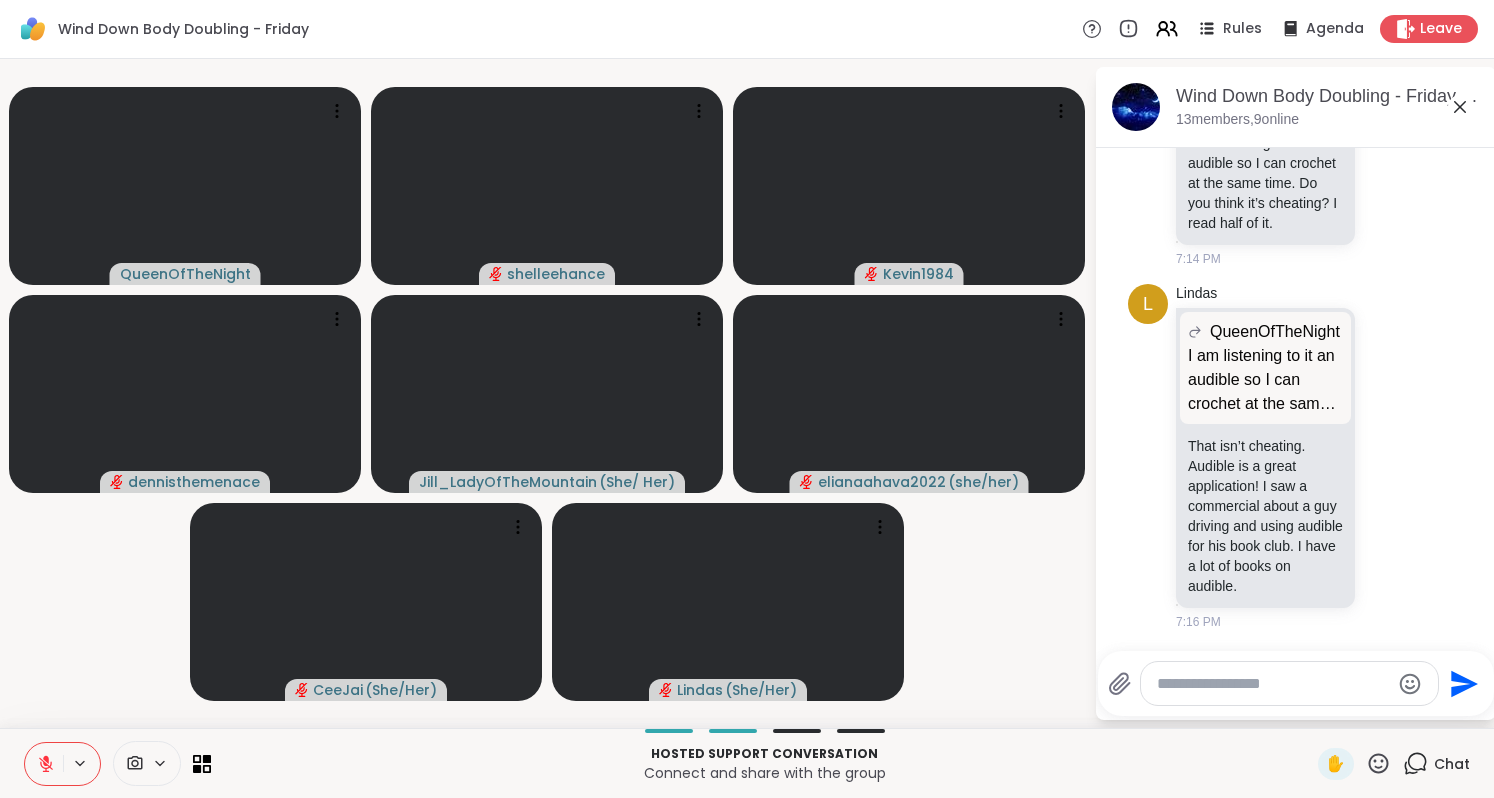 click at bounding box center (44, 764) 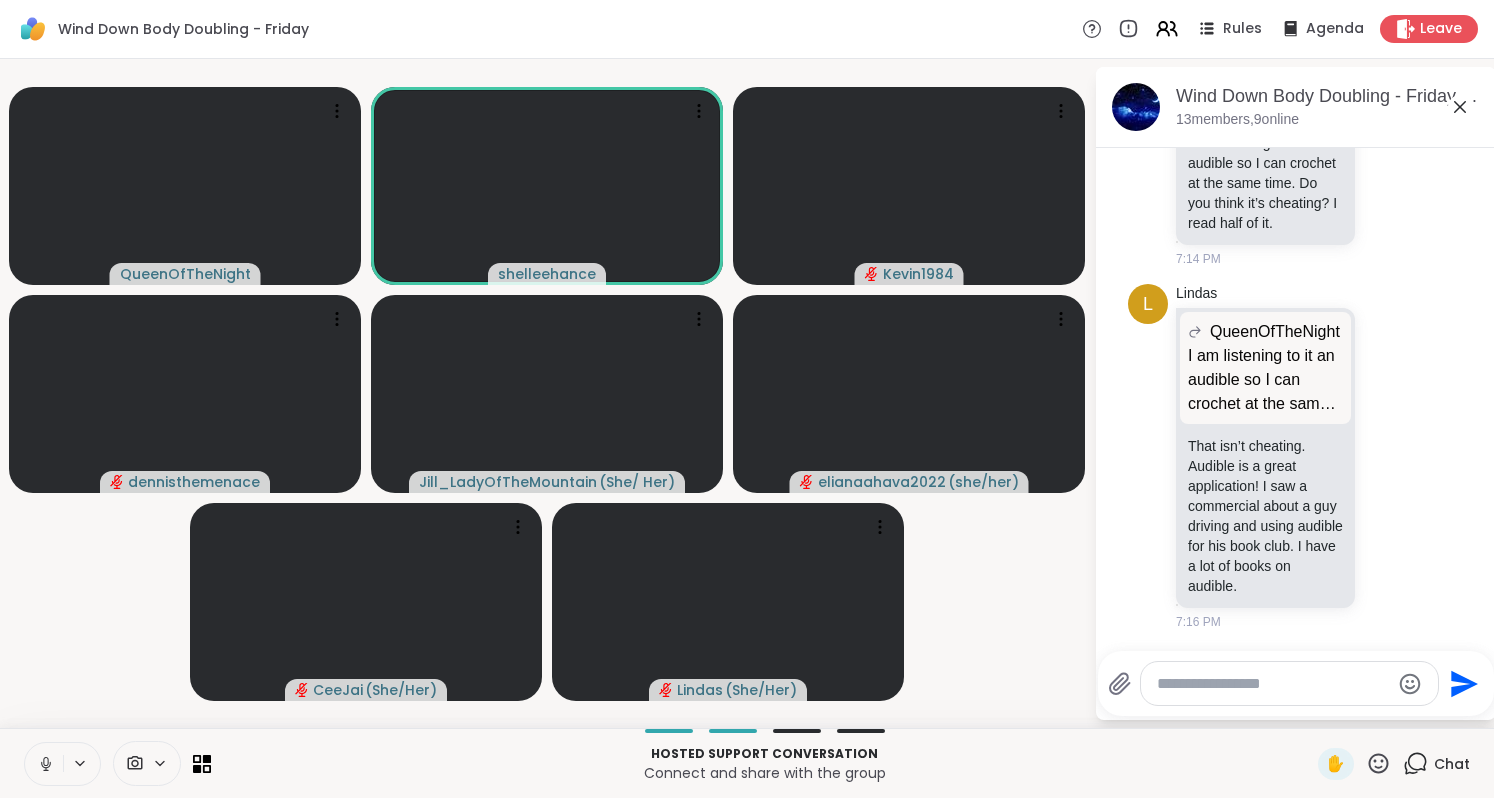 click at bounding box center [44, 764] 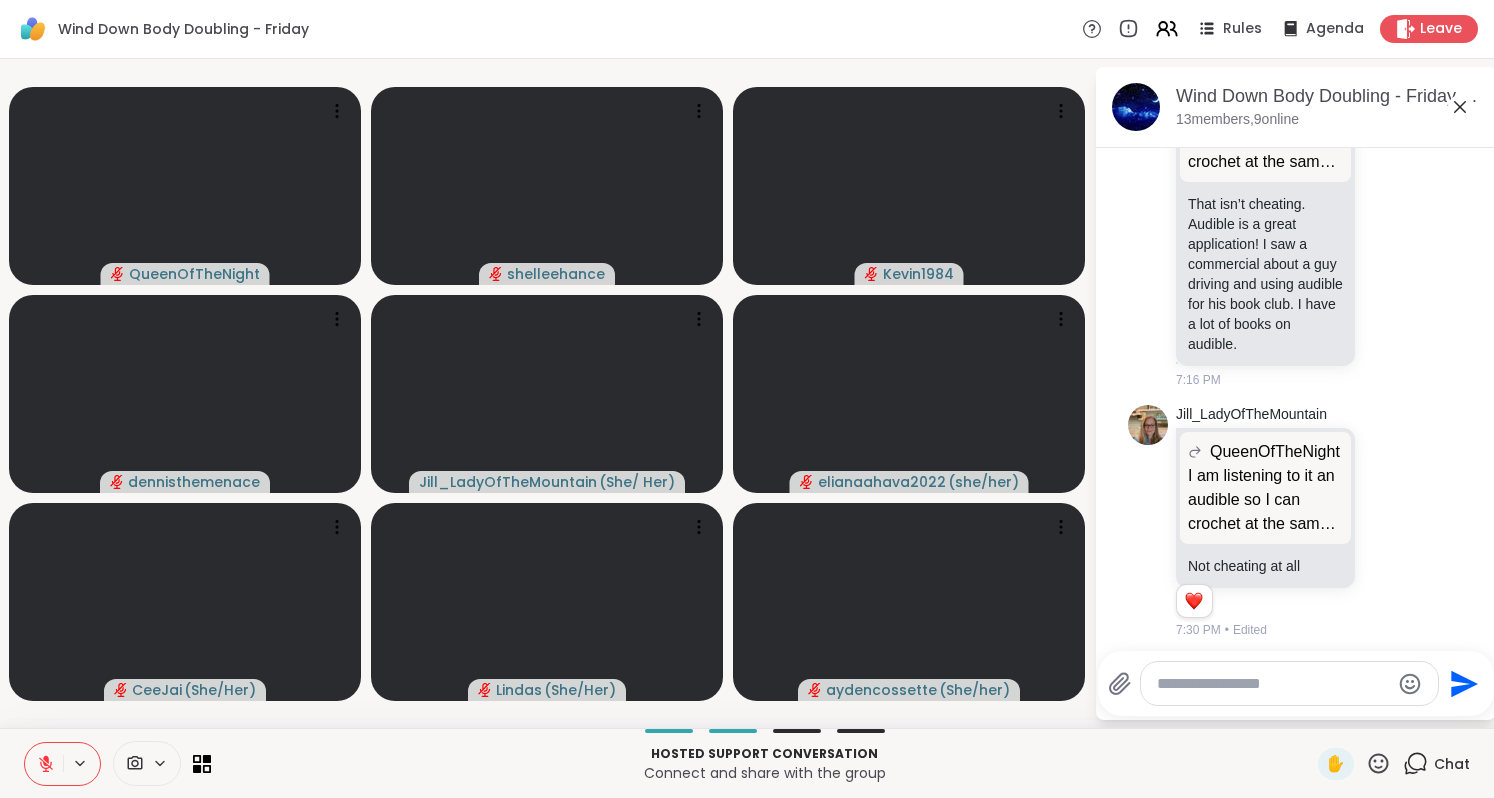 scroll, scrollTop: 496, scrollLeft: 0, axis: vertical 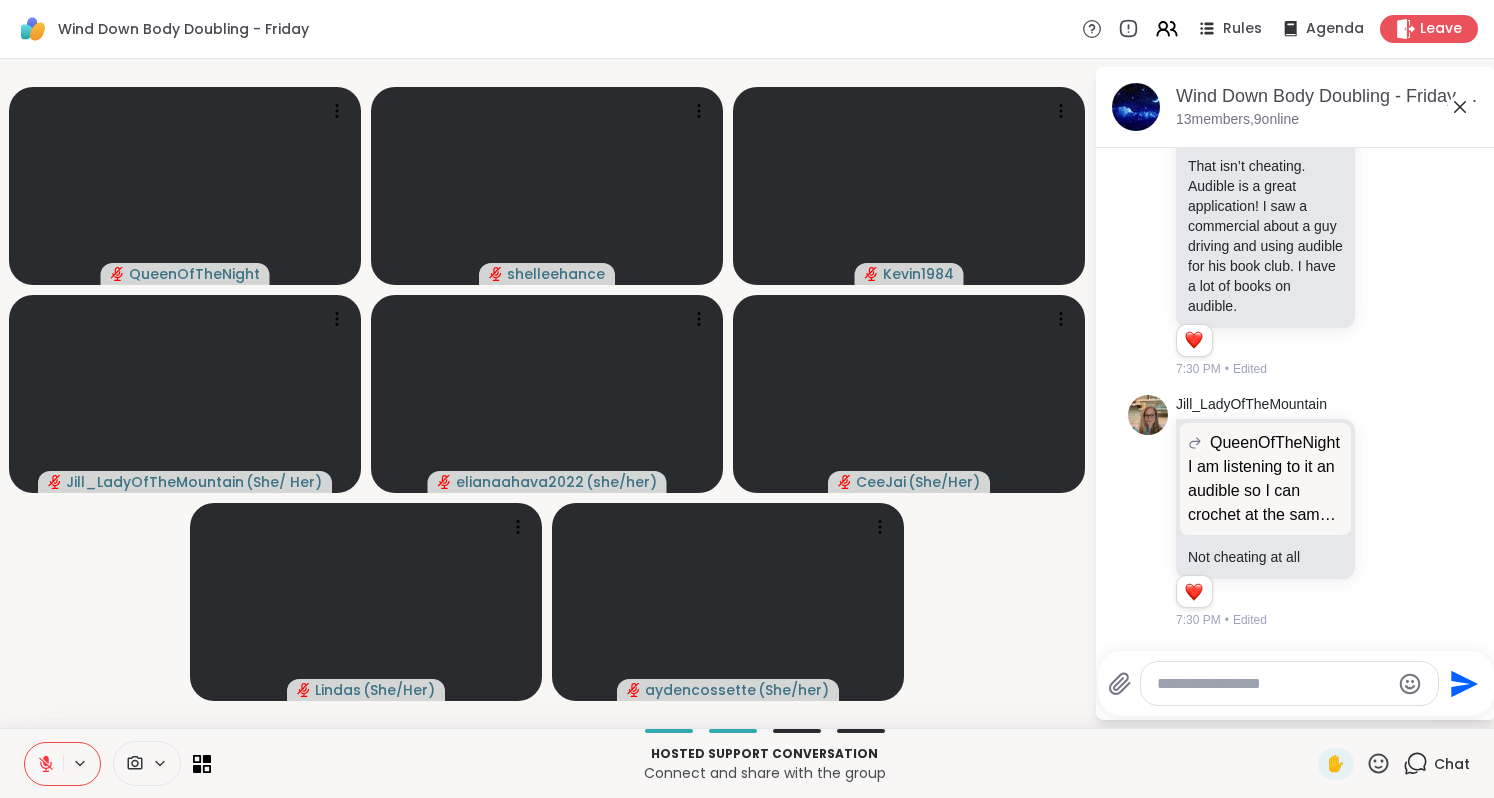 click at bounding box center (1273, 684) 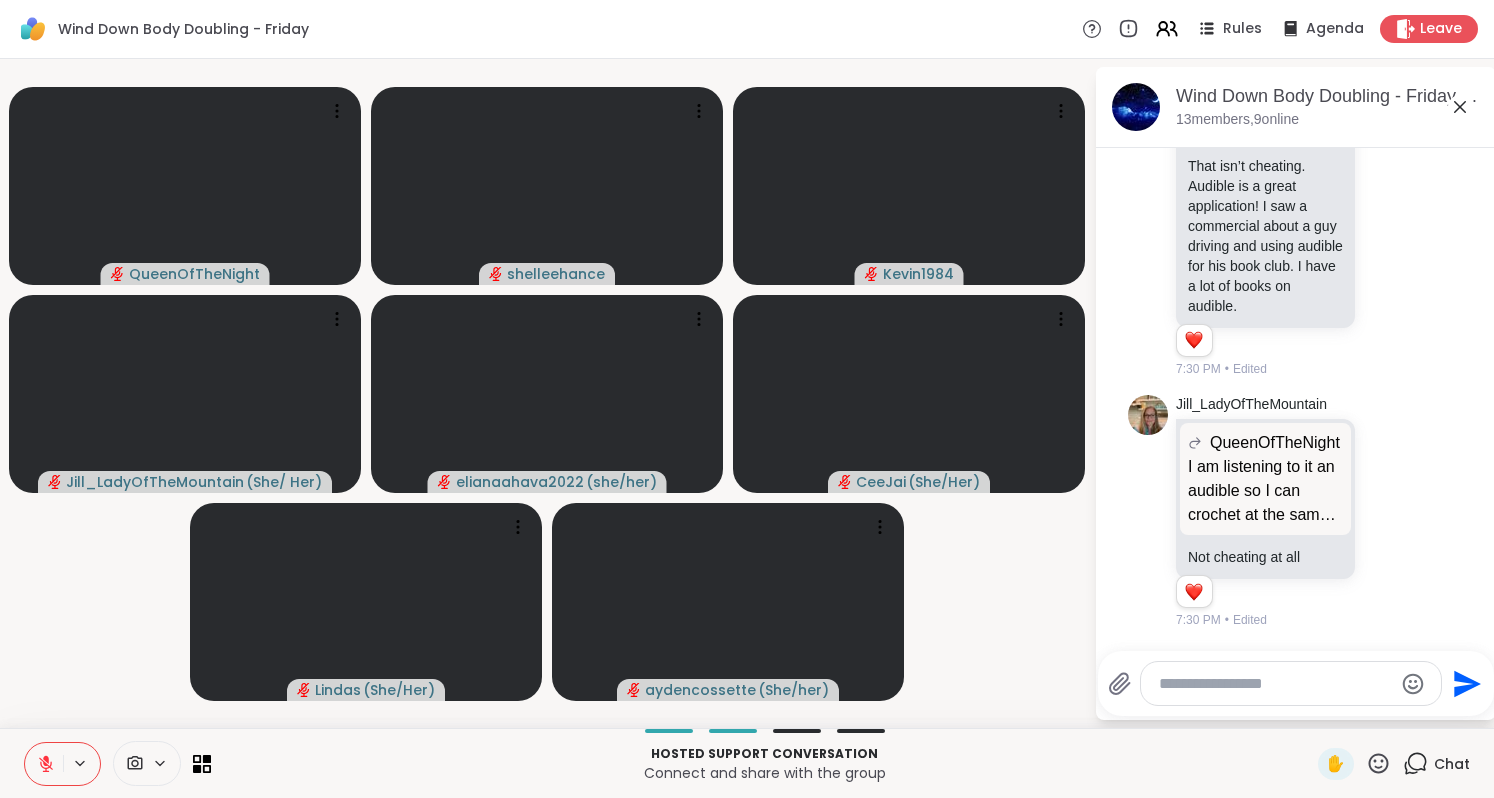 type on "*" 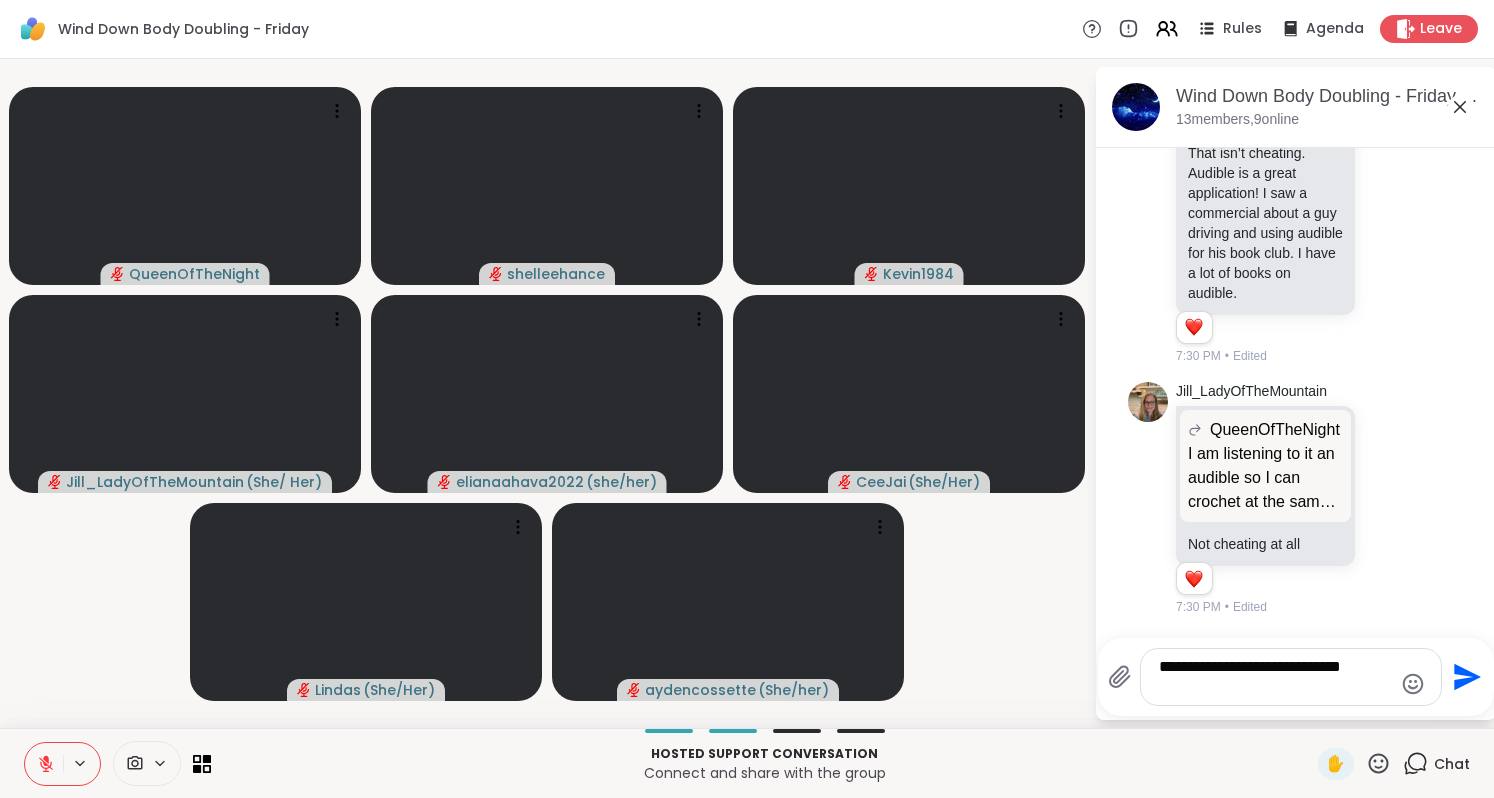 click on "**********" at bounding box center [1275, 677] 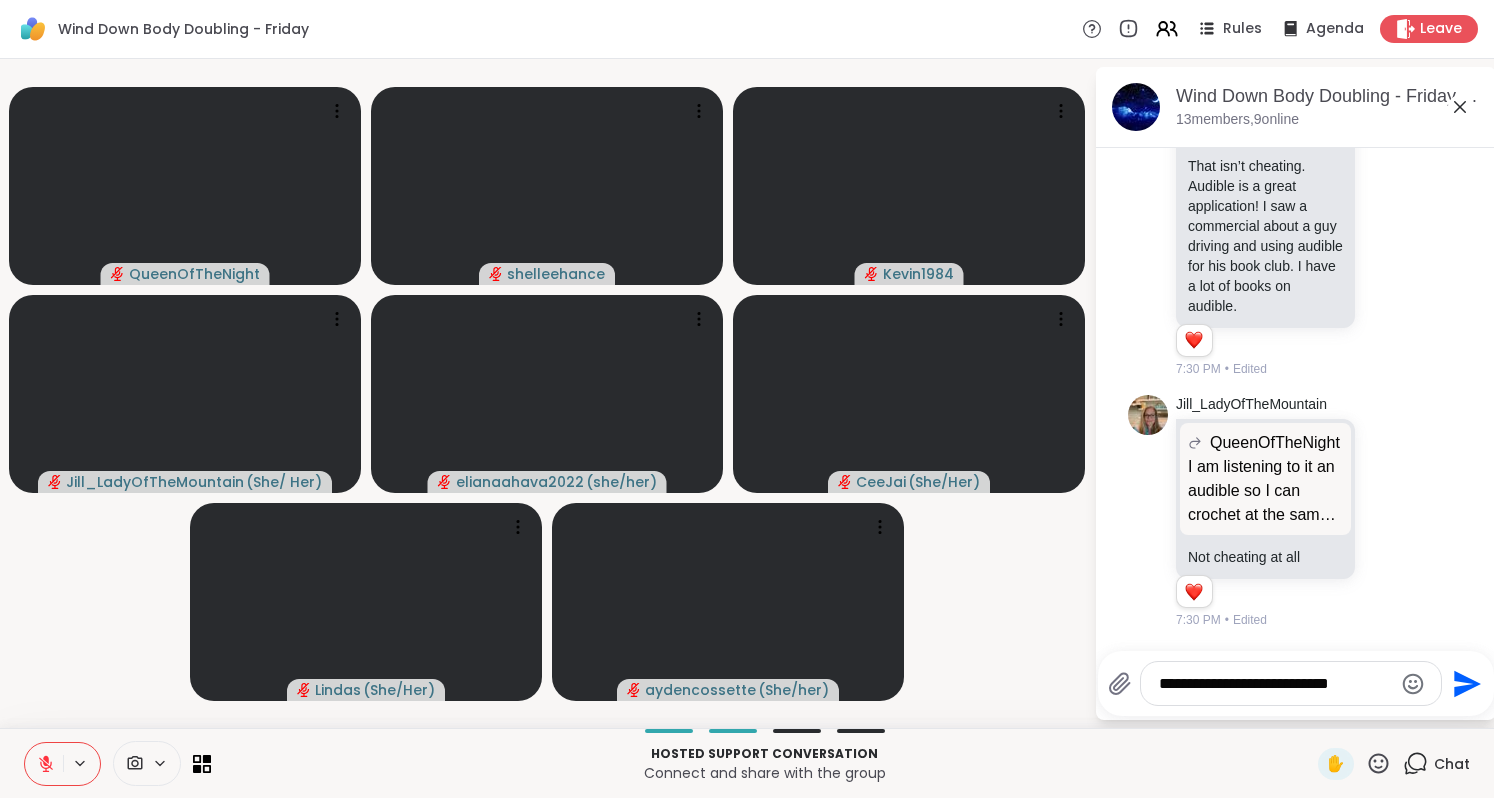 type on "**********" 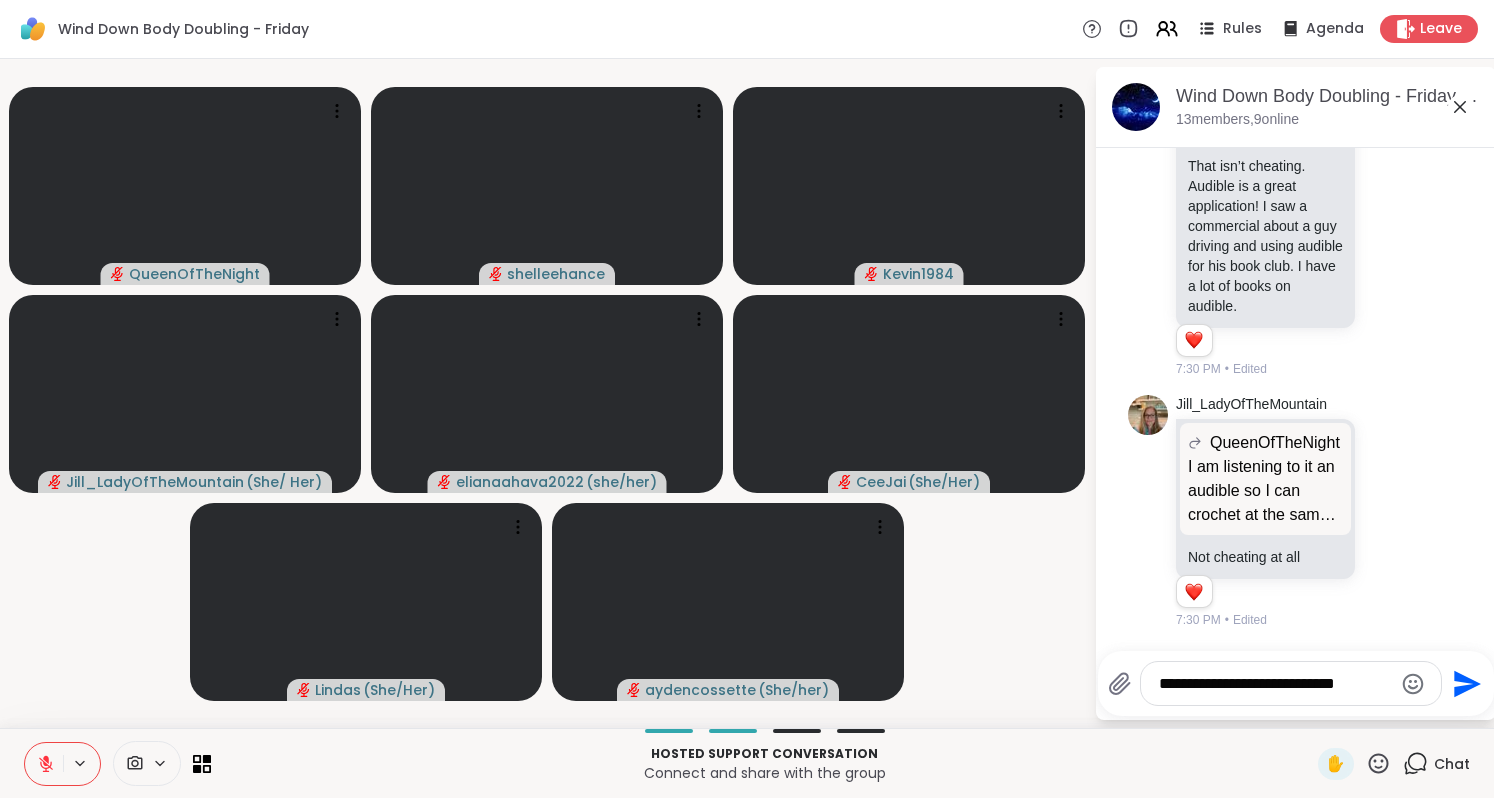 type 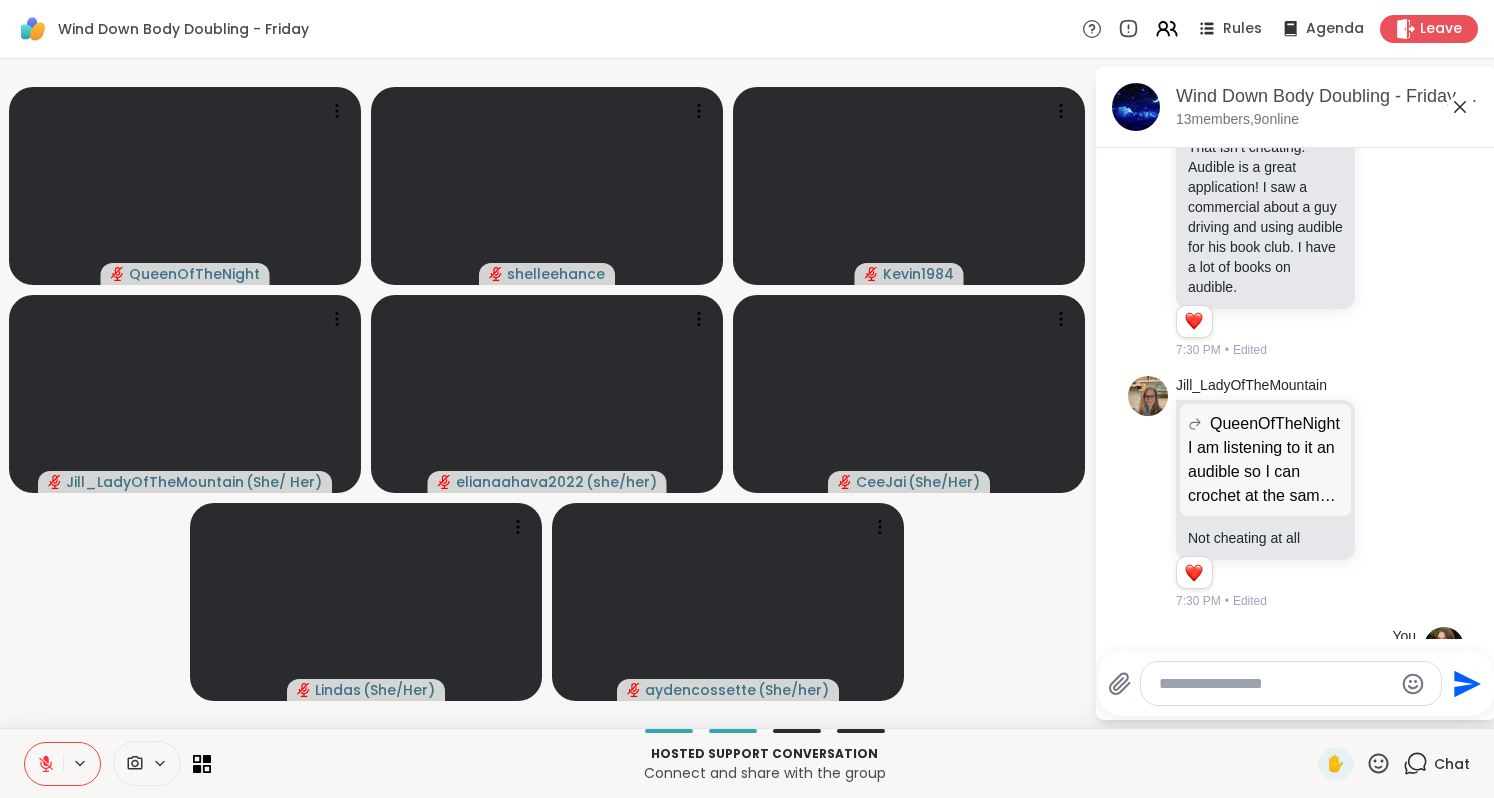 scroll, scrollTop: 651, scrollLeft: 0, axis: vertical 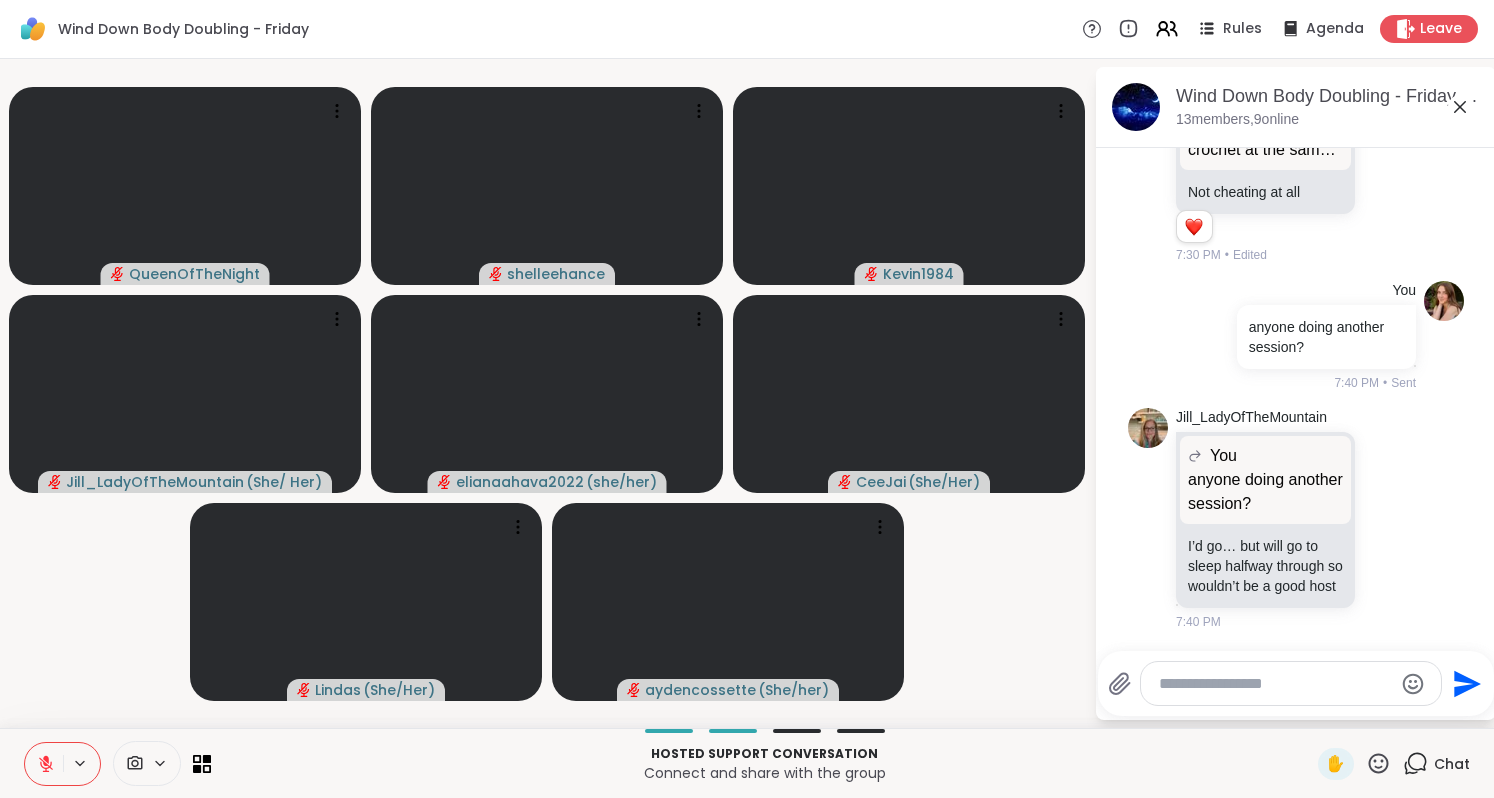 click on "[USERNAME] [USERNAME] [USERNAME] [USERNAME] ( [PRONOUNS] ) [USERNAME] ( [PRONOUNS] ) [USERNAME] ( [PRONOUNS] ) [USERNAME] ( [PRONOUNS] ) [USERNAME] ( [PRONOUNS] )" at bounding box center [547, 393] 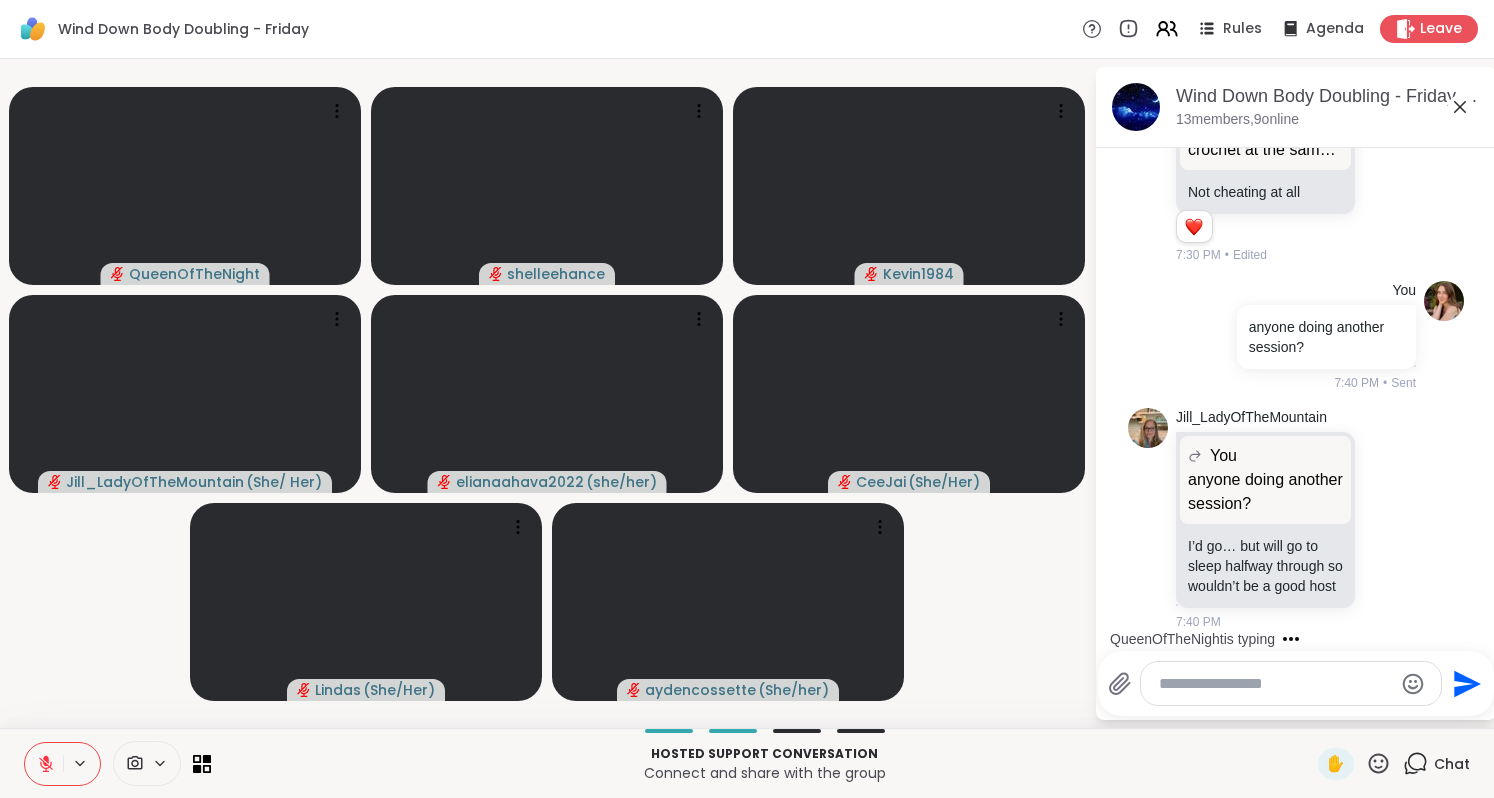 scroll, scrollTop: 1076, scrollLeft: 0, axis: vertical 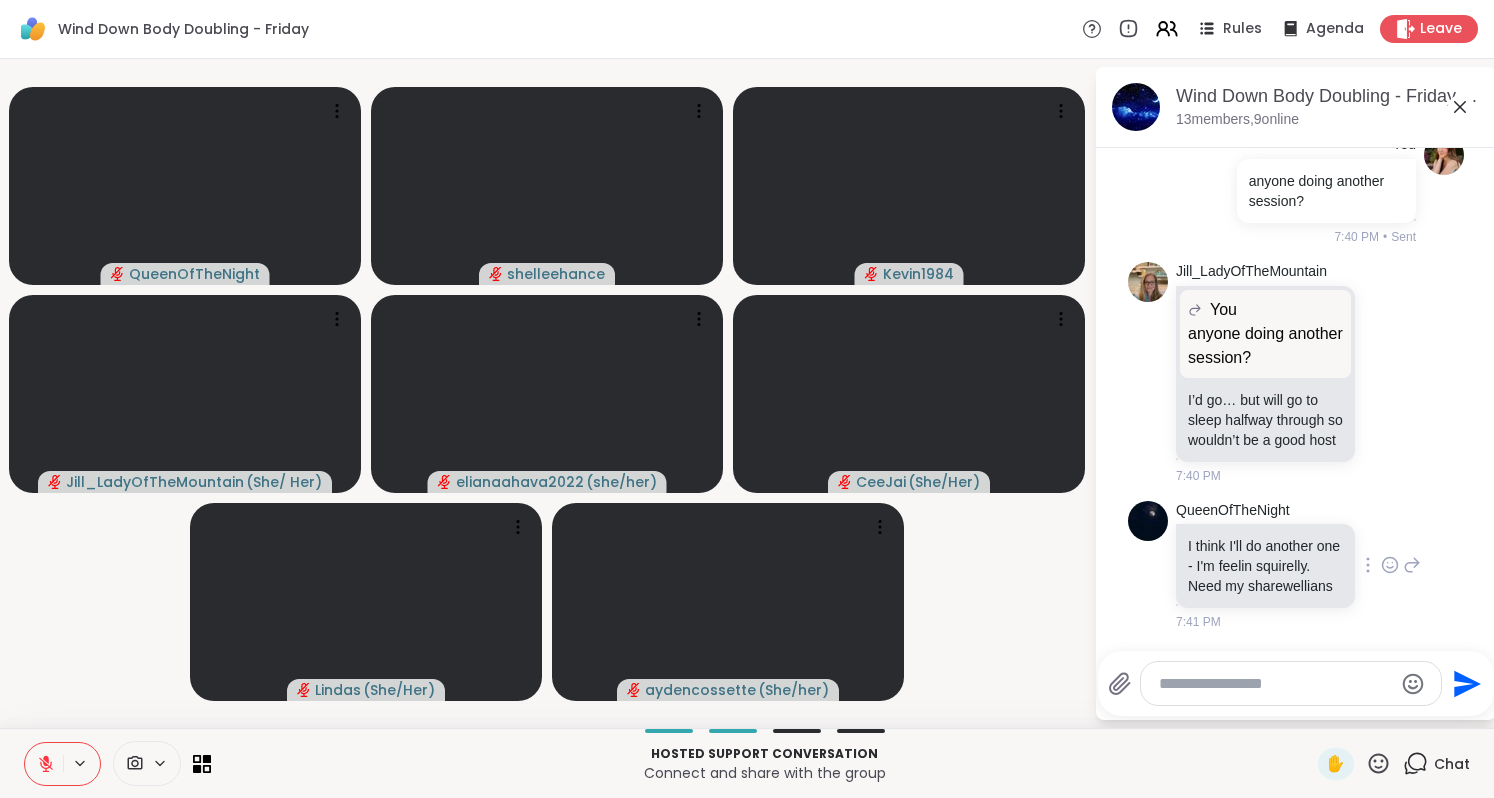 click at bounding box center [1390, 565] 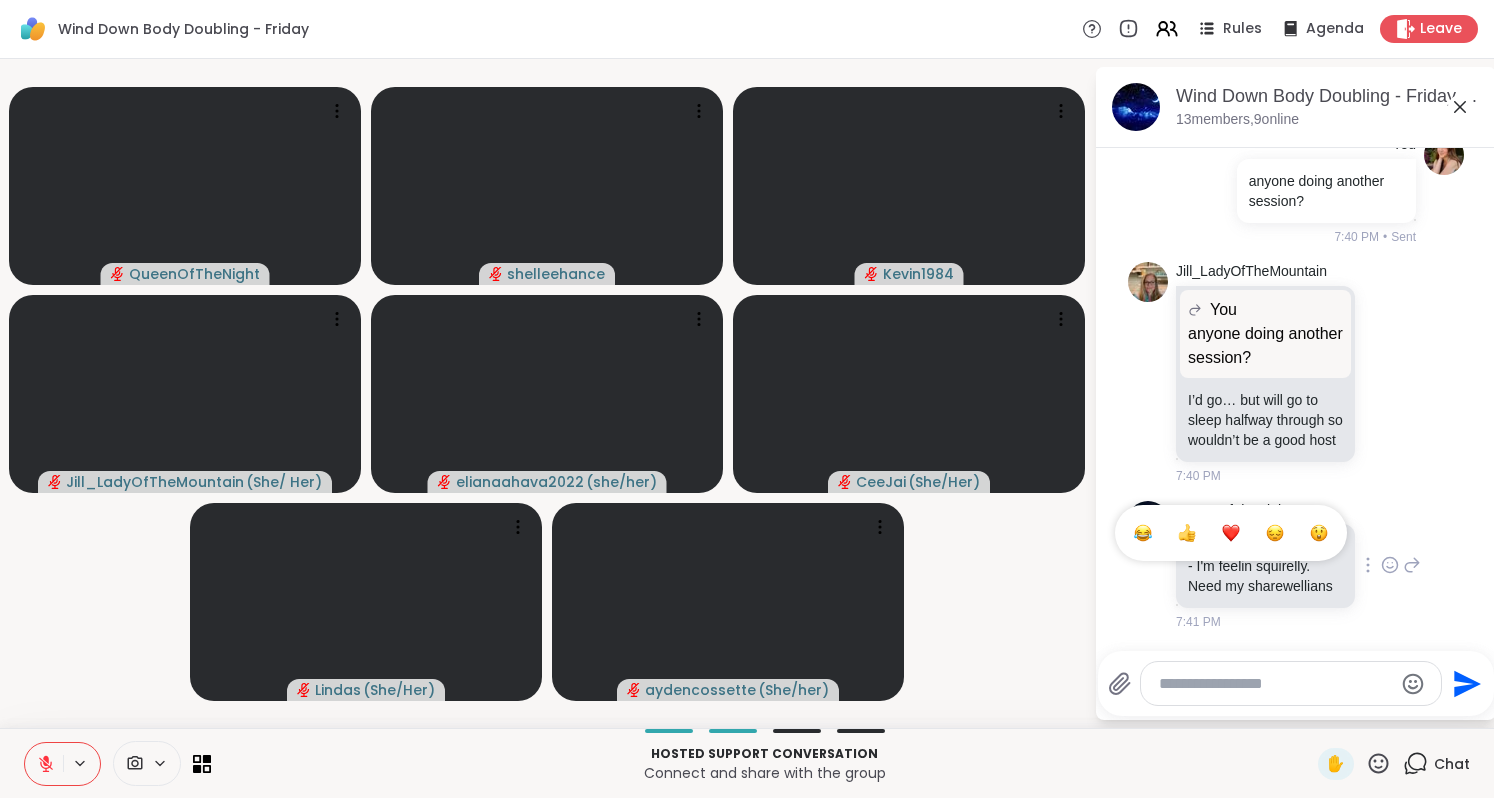 click at bounding box center [1231, 533] 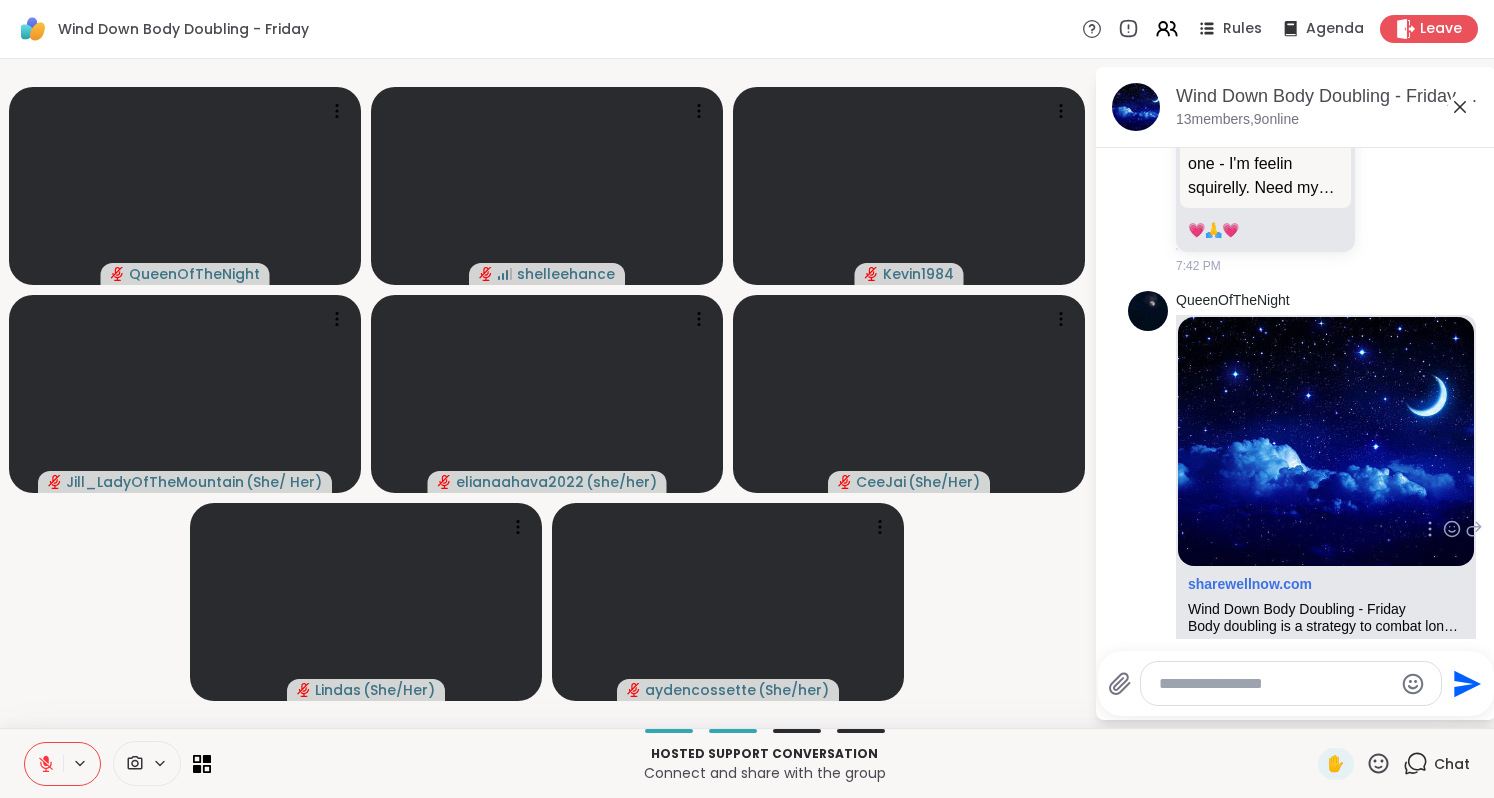 scroll, scrollTop: 1820, scrollLeft: 0, axis: vertical 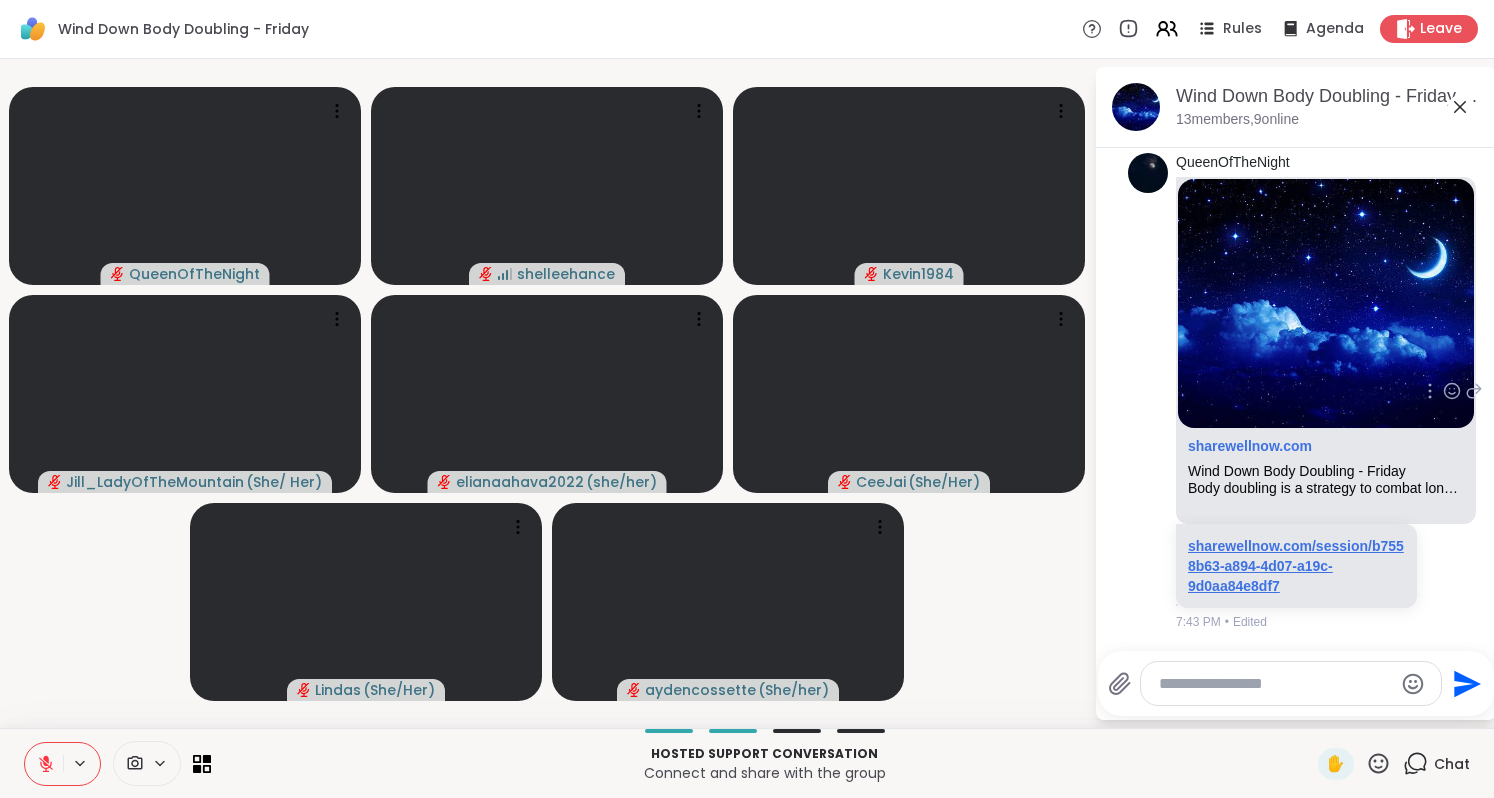 click on "sharewellnow.com/session/b7558b63-a894-4d07-a19c-9d0aa84e8df7" at bounding box center [1296, 566] 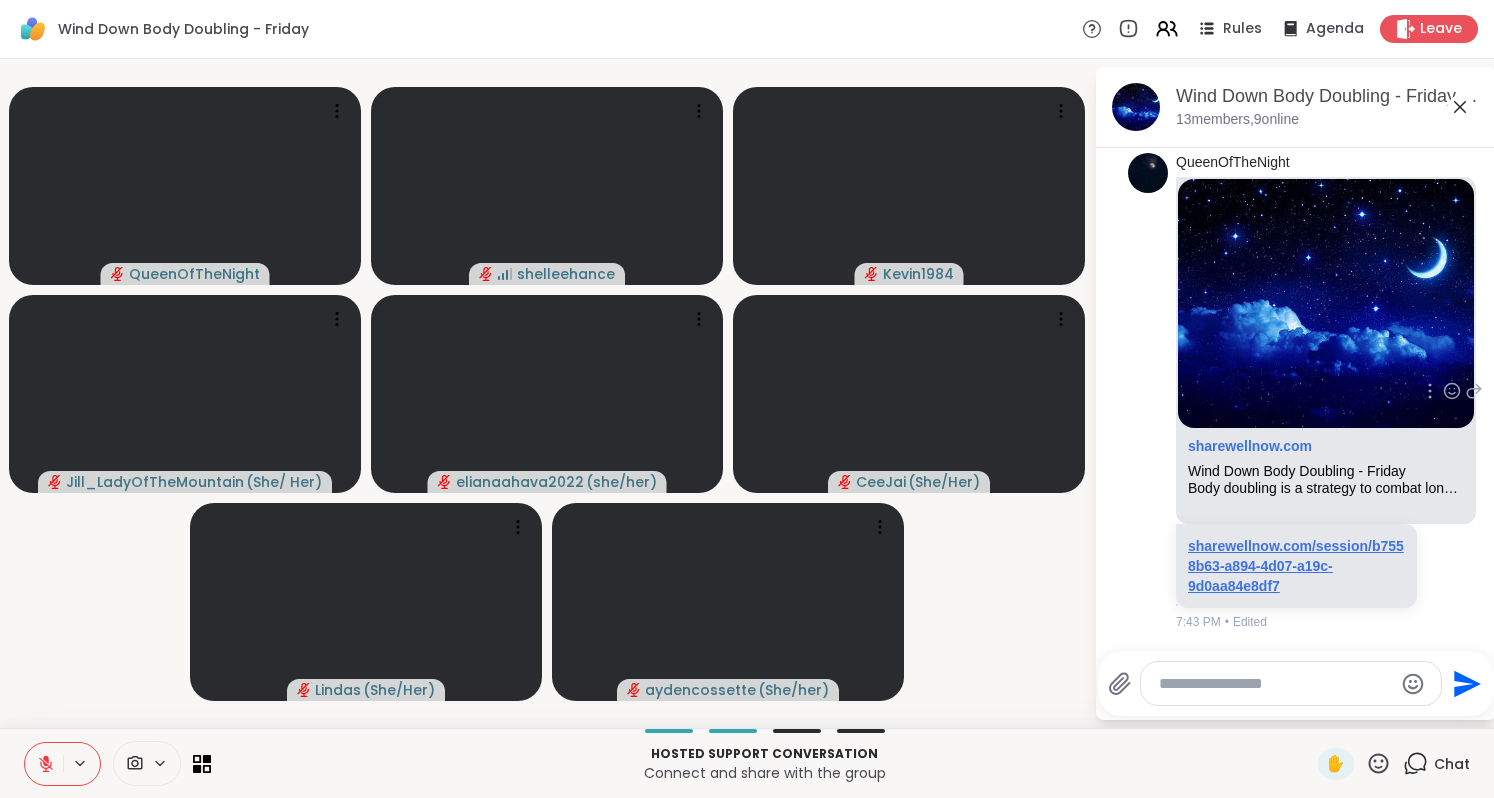click on "sharewellnow.com/session/b7558b63-a894-4d07-a19c-9d0aa84e8df7" at bounding box center (1296, 566) 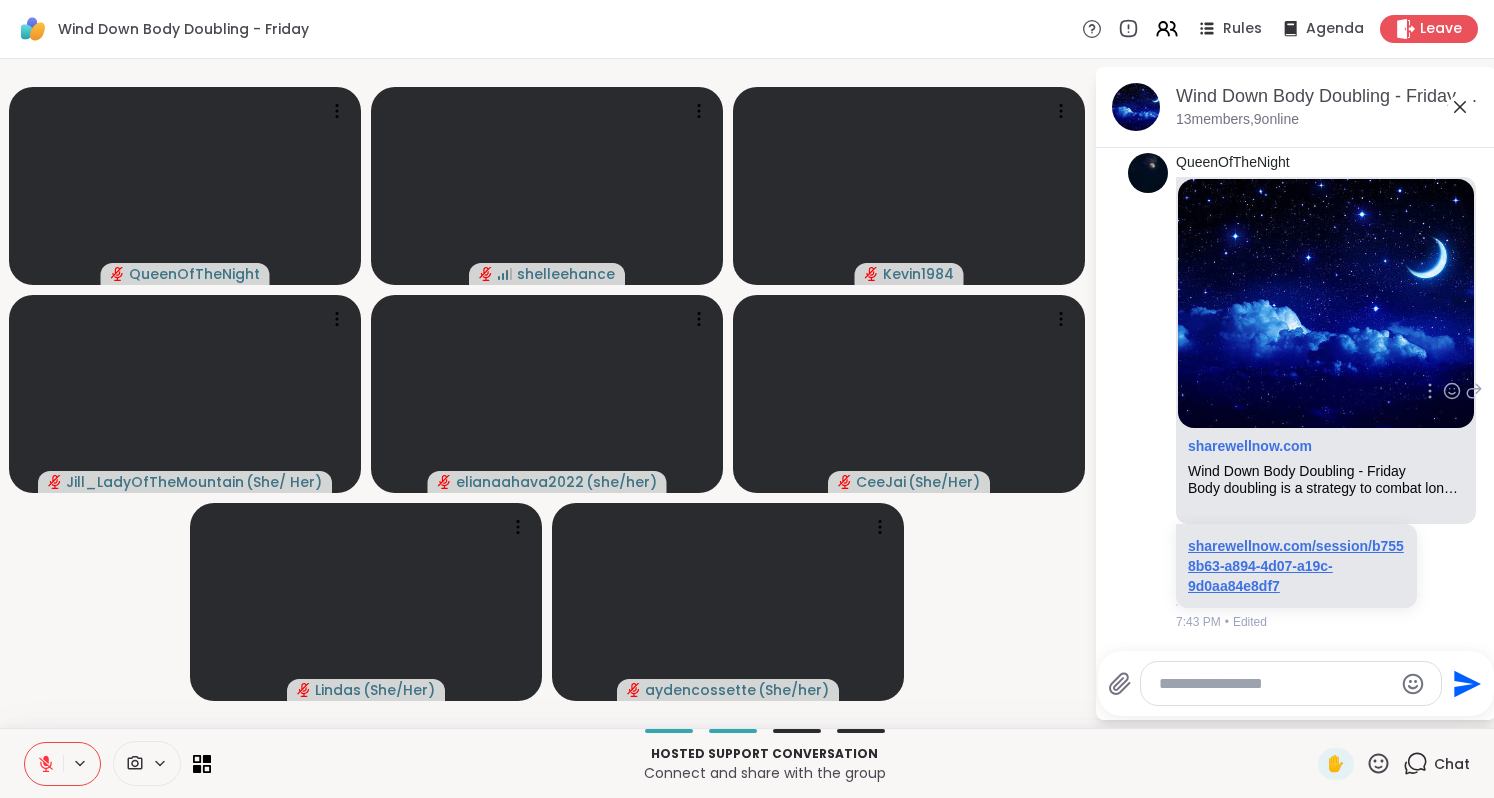 click on "sharewellnow.com/session/b7558b63-a894-4d07-a19c-9d0aa84e8df7" at bounding box center (1296, 566) 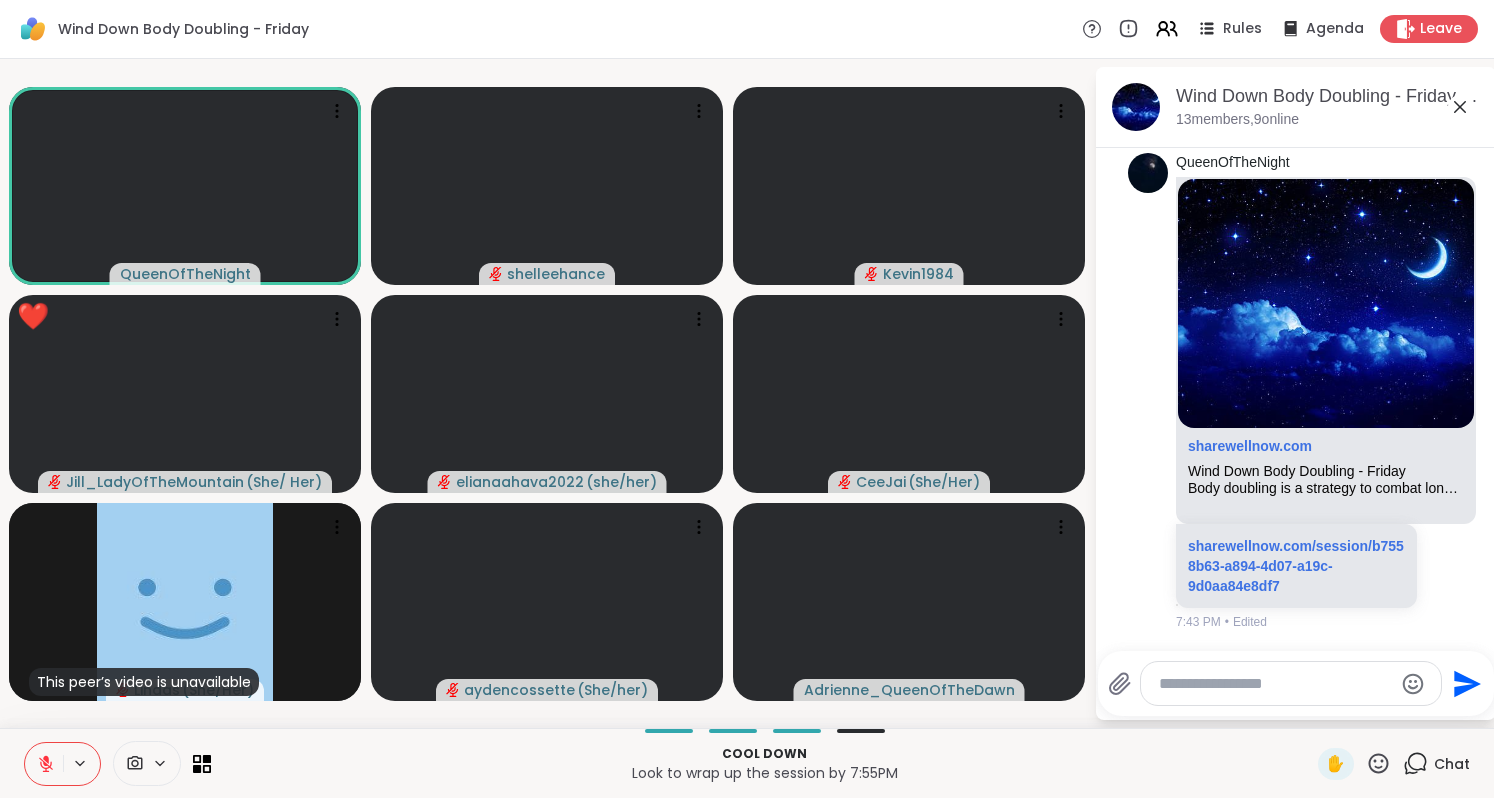click at bounding box center [44, 764] 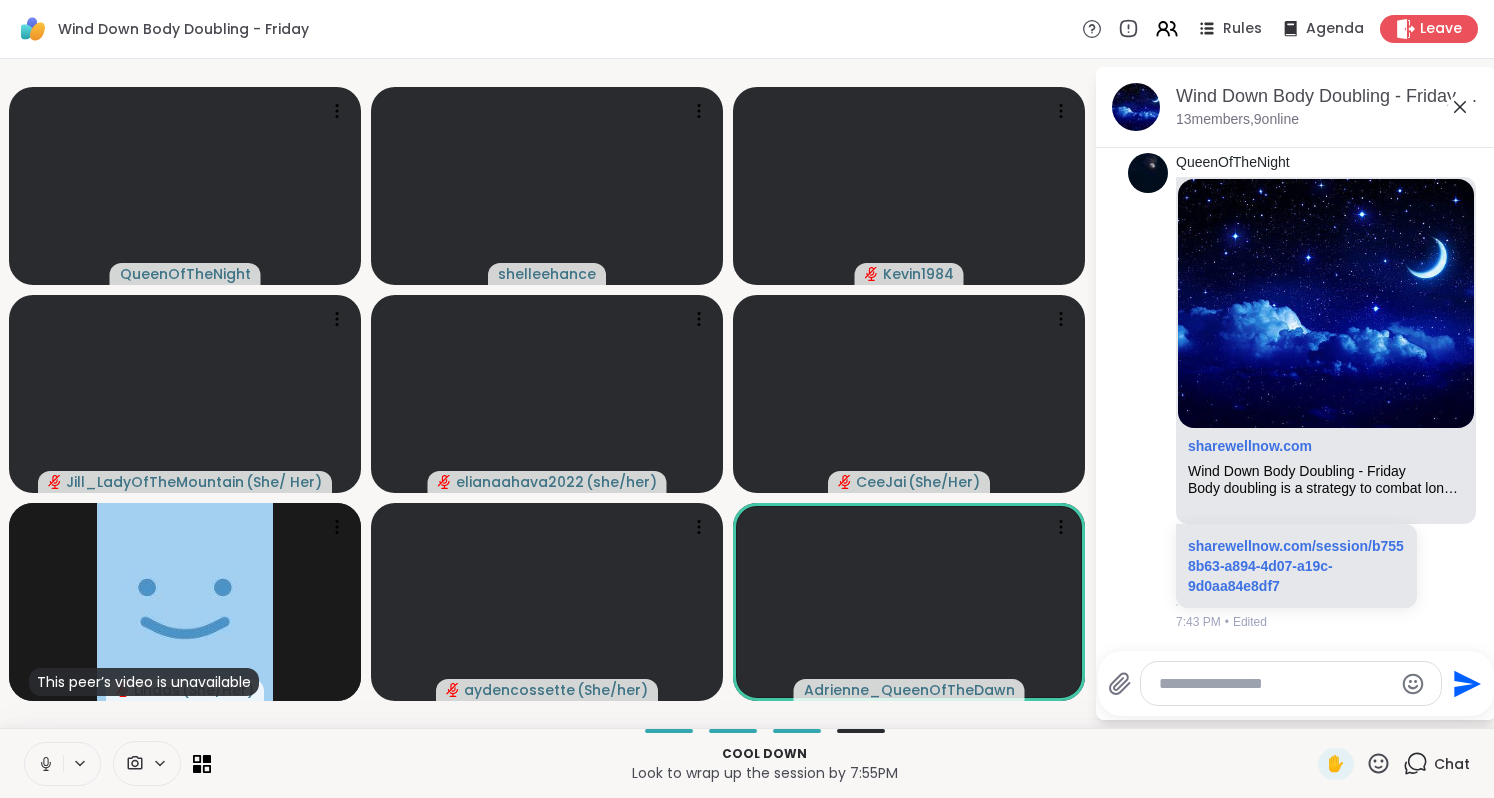 click at bounding box center [44, 764] 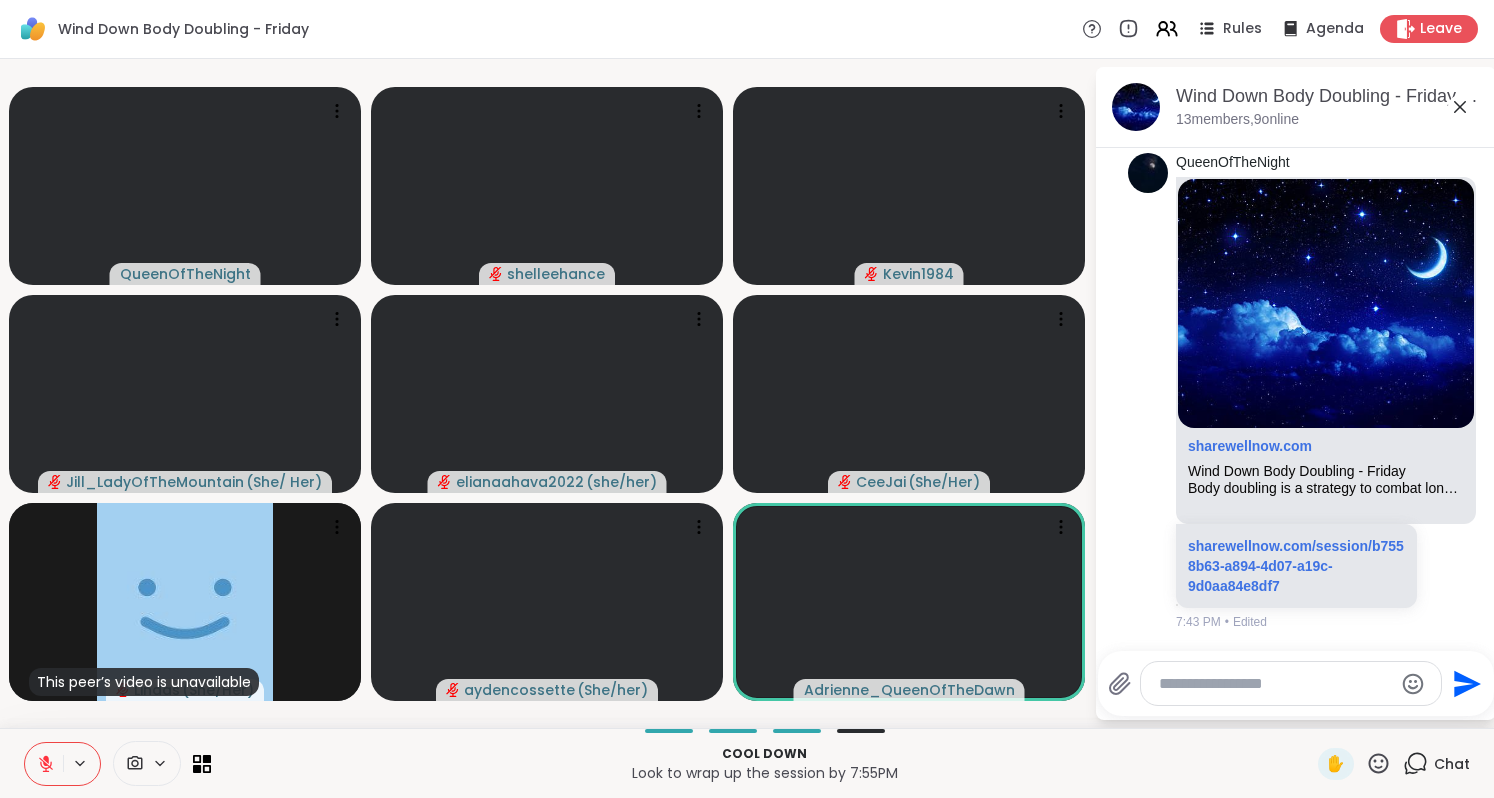 click at bounding box center [44, 764] 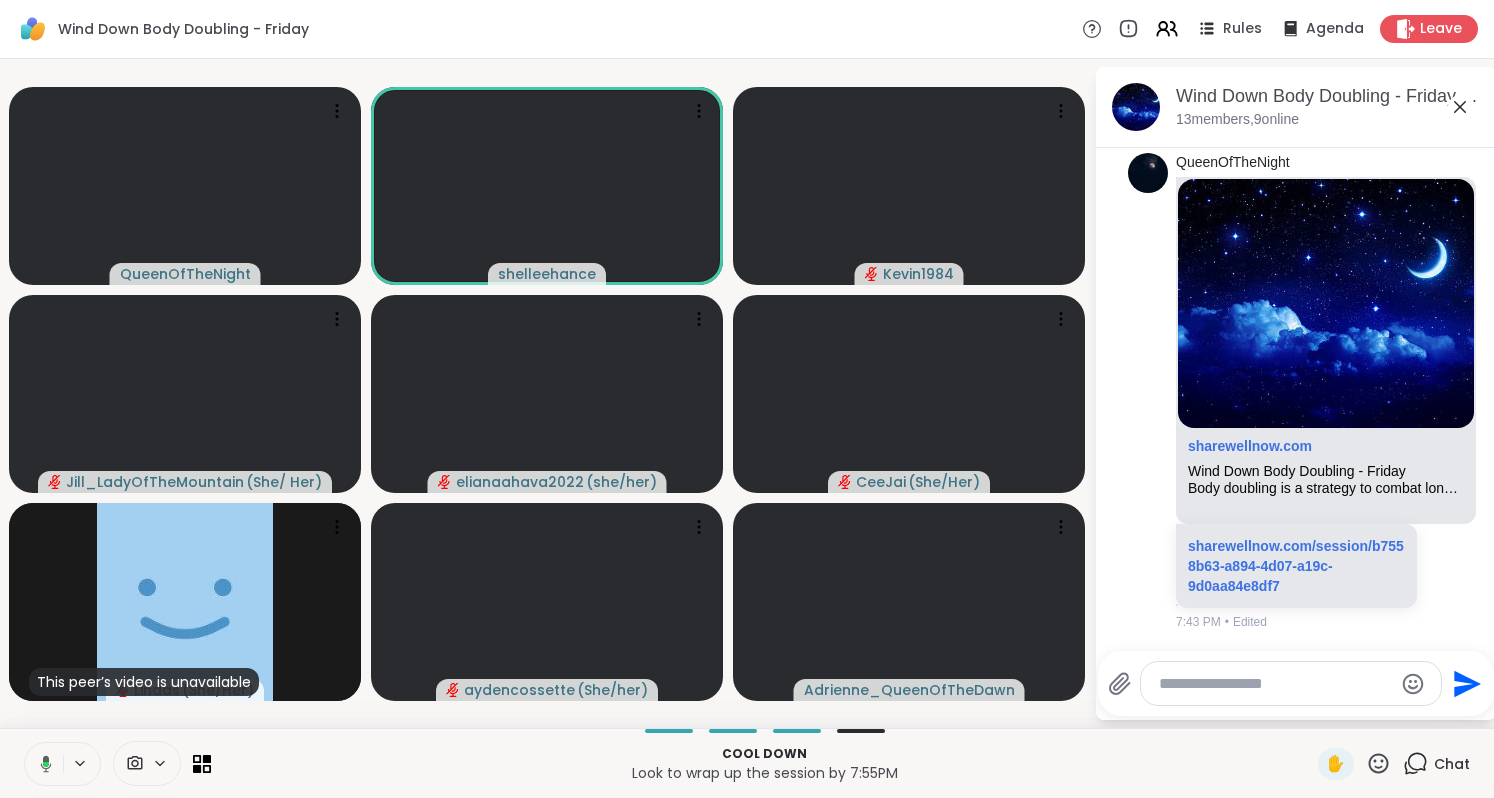 click at bounding box center [42, 764] 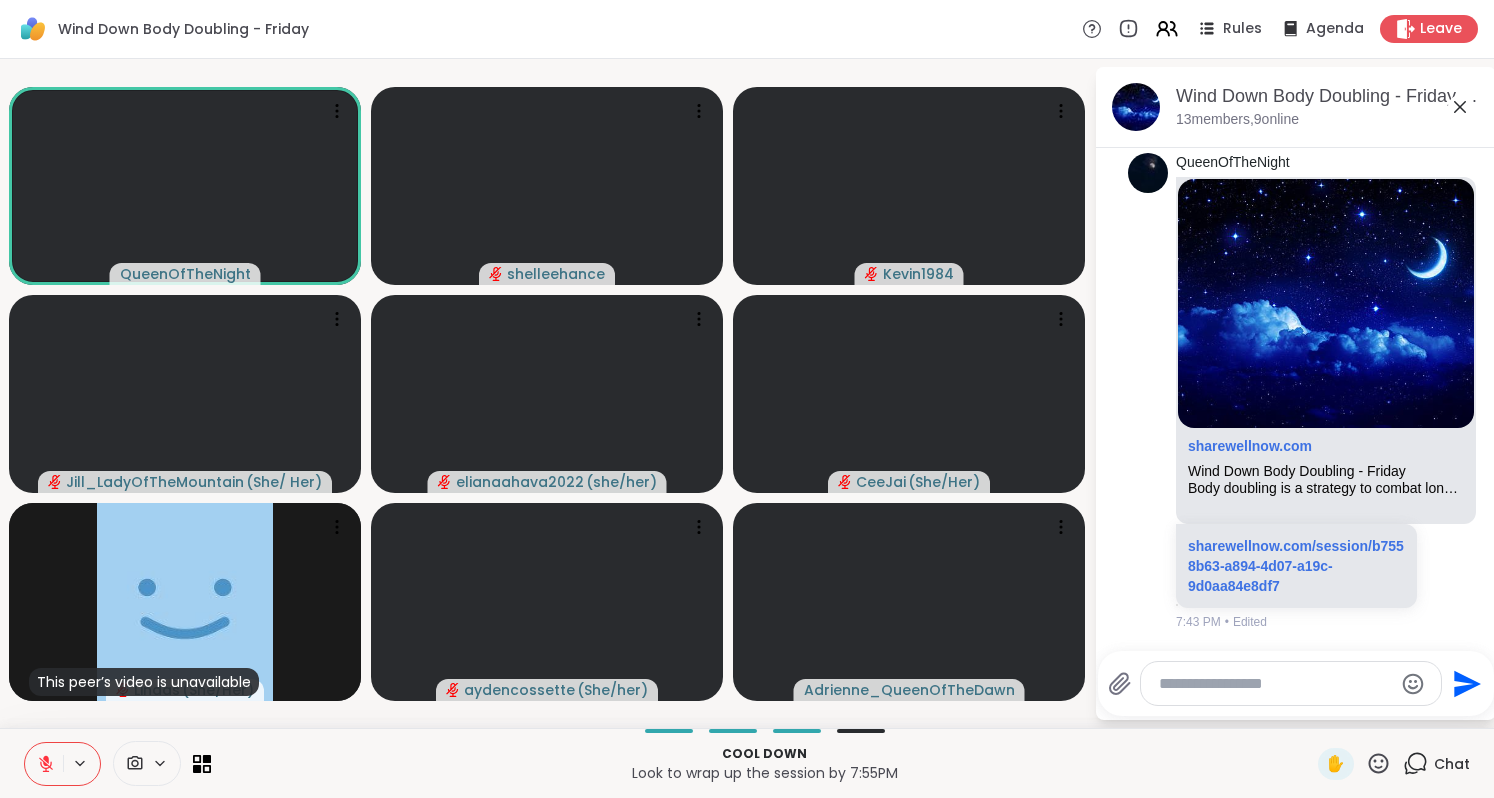 click at bounding box center (44, 764) 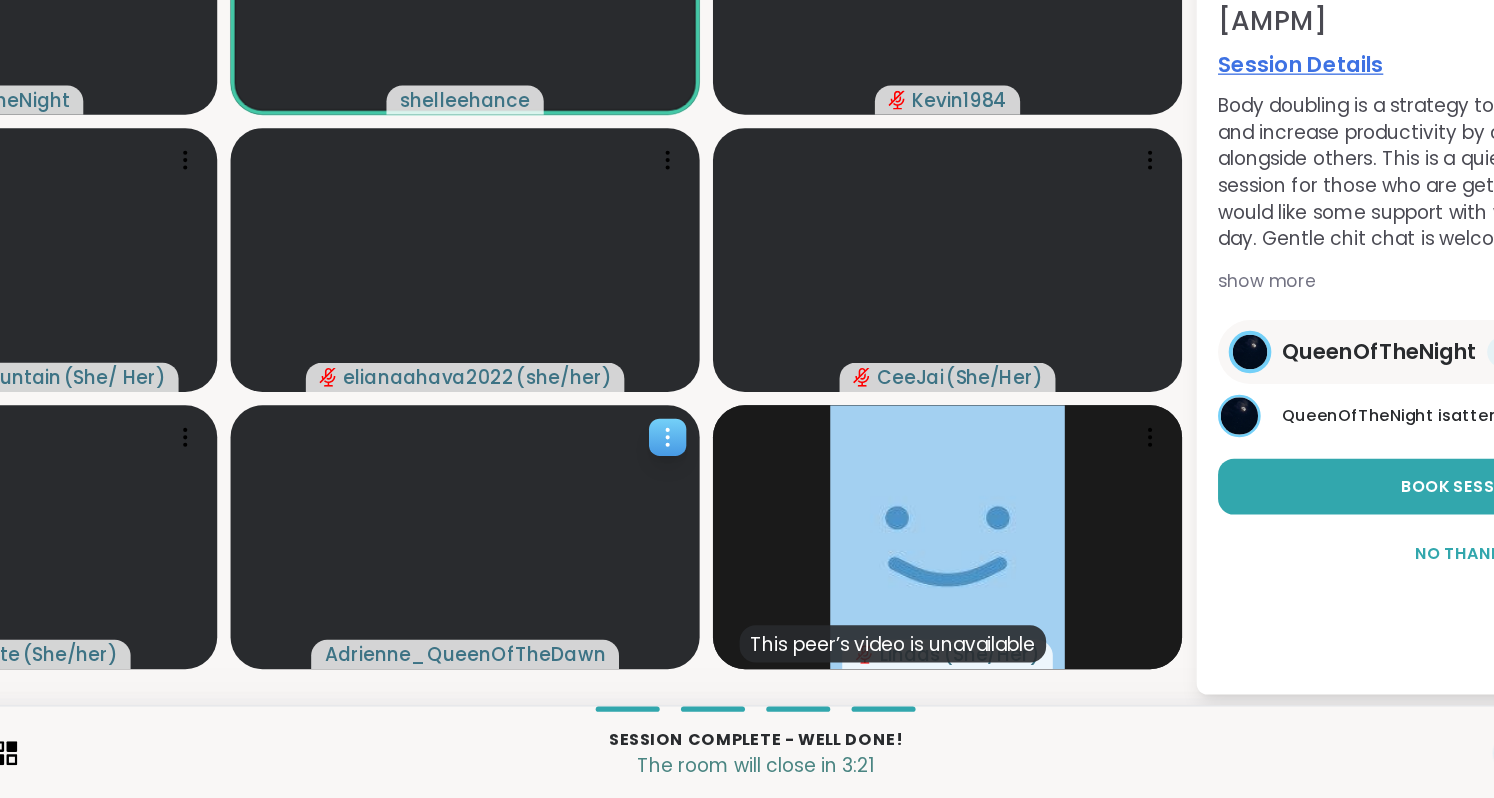 scroll, scrollTop: 0, scrollLeft: 0, axis: both 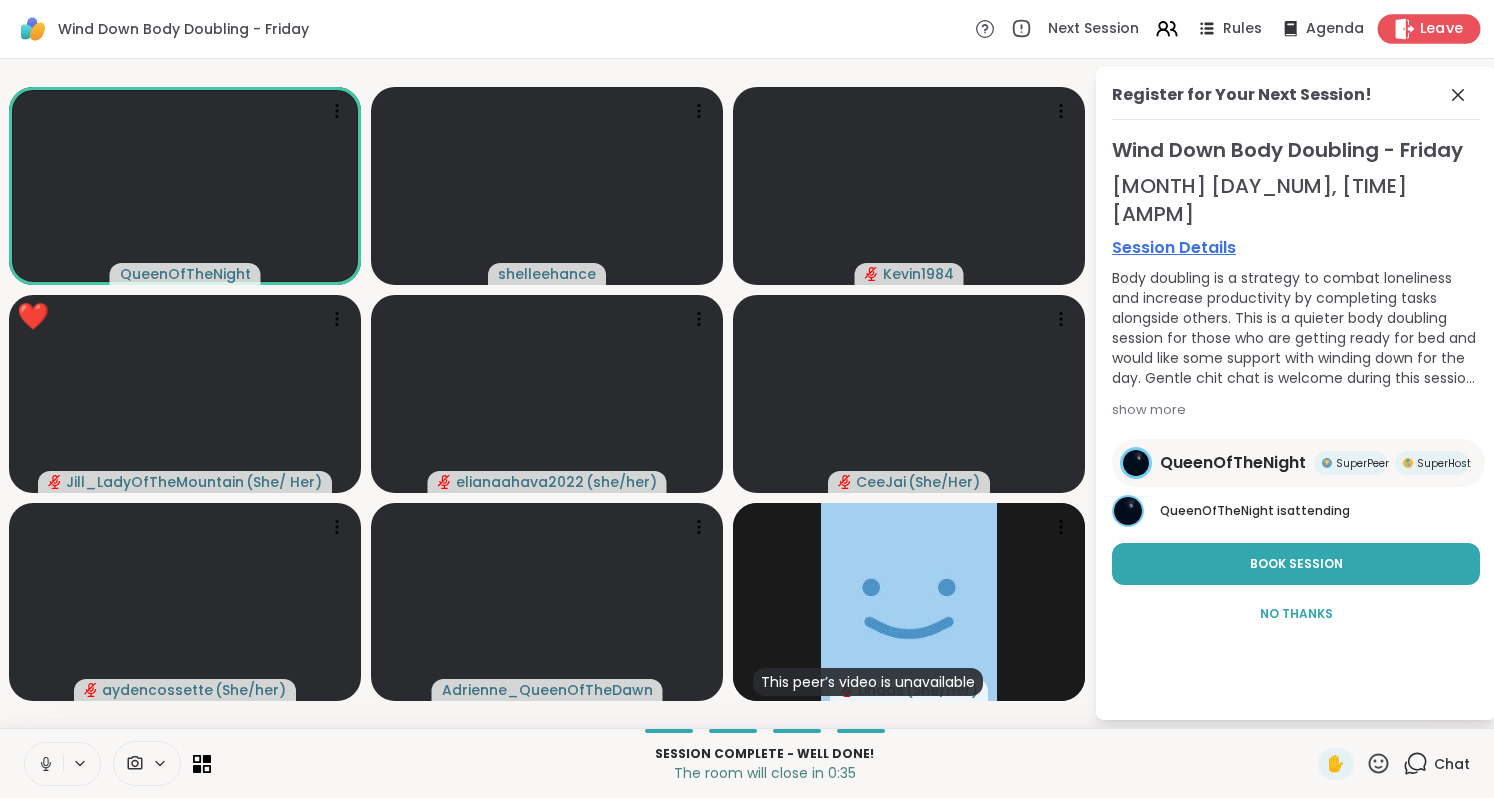 click on "Leave" at bounding box center (1442, 29) 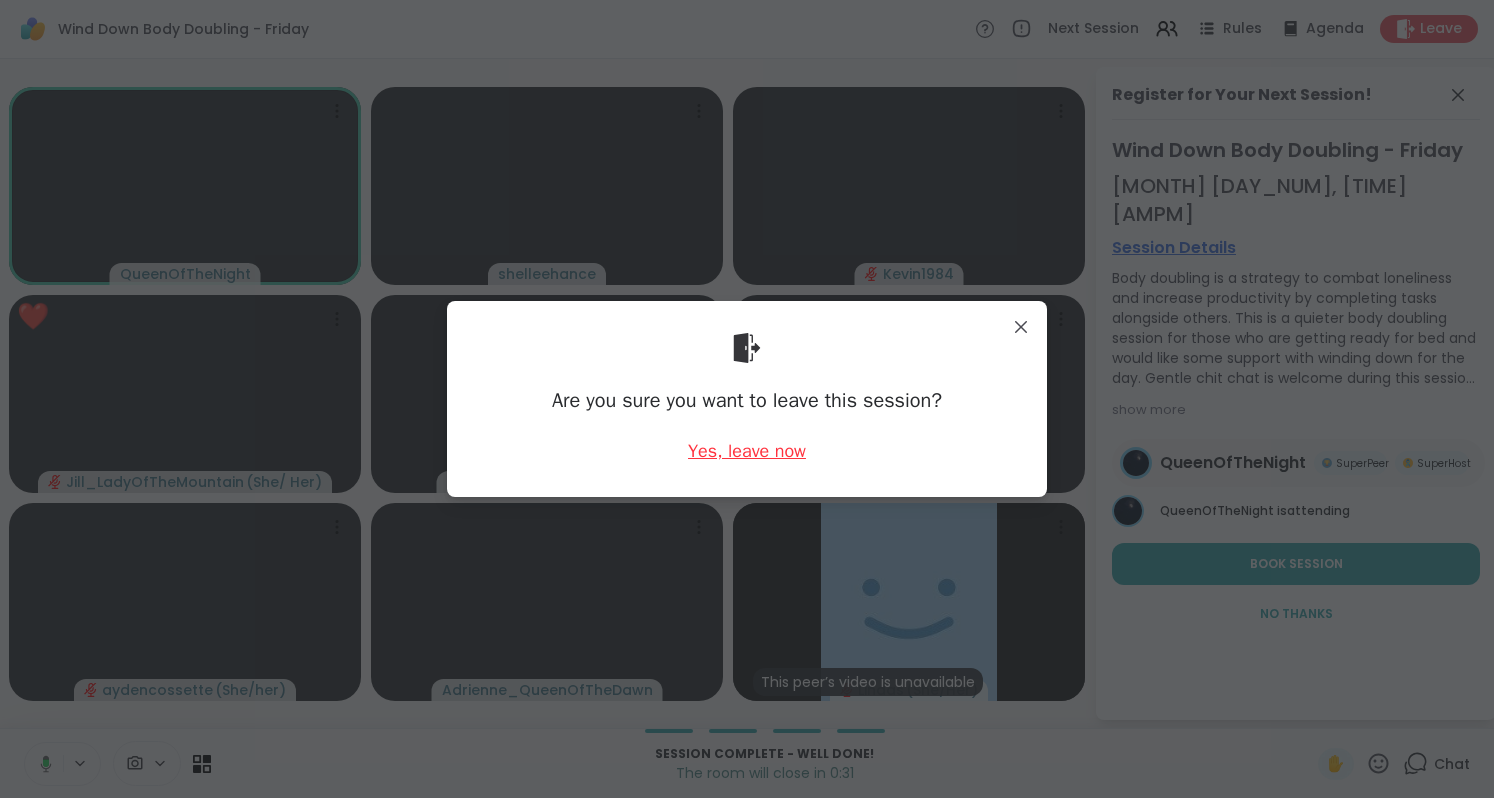 click on "Yes, leave now" at bounding box center [747, 451] 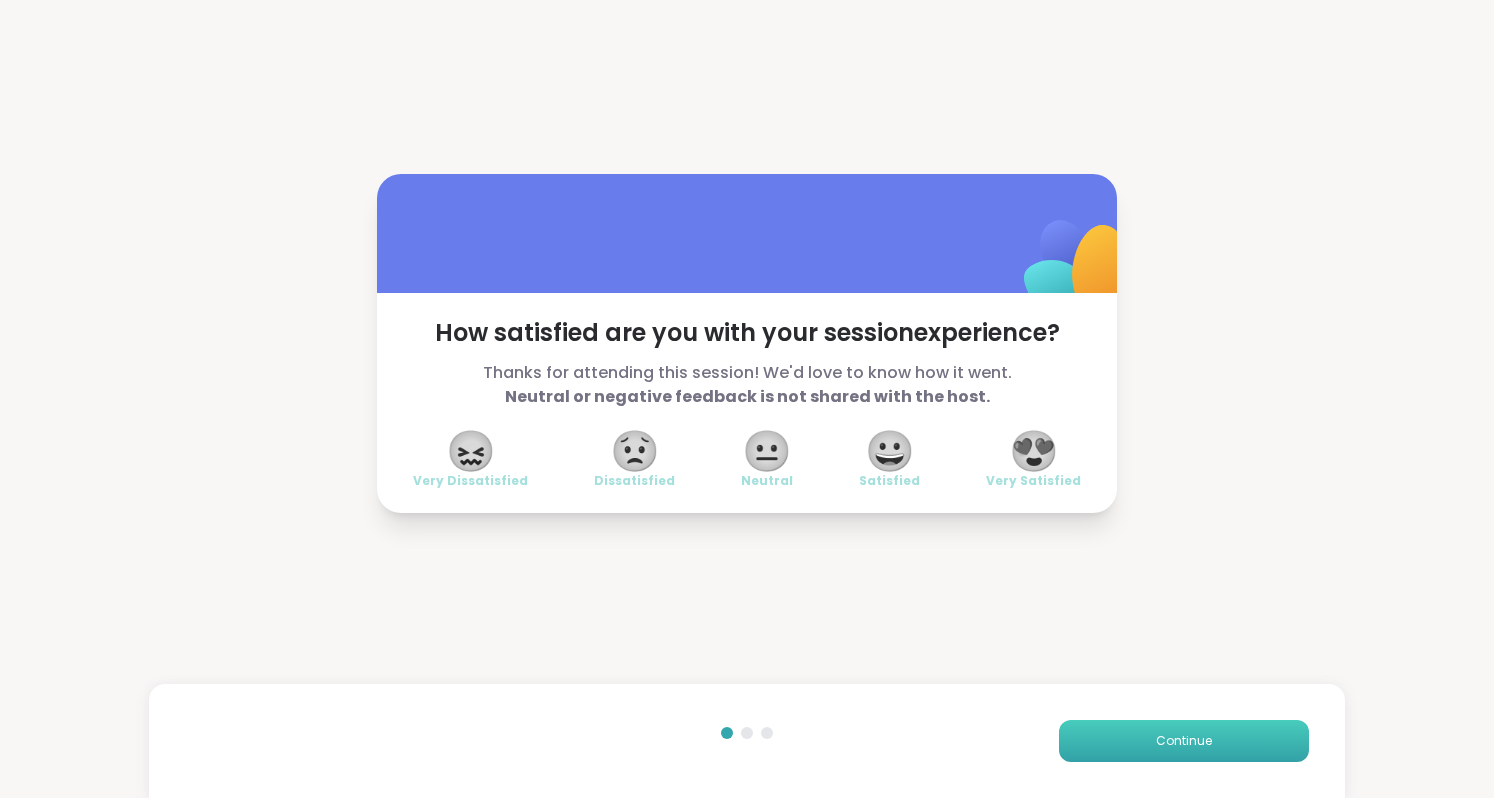 click on "Continue" at bounding box center (1184, 741) 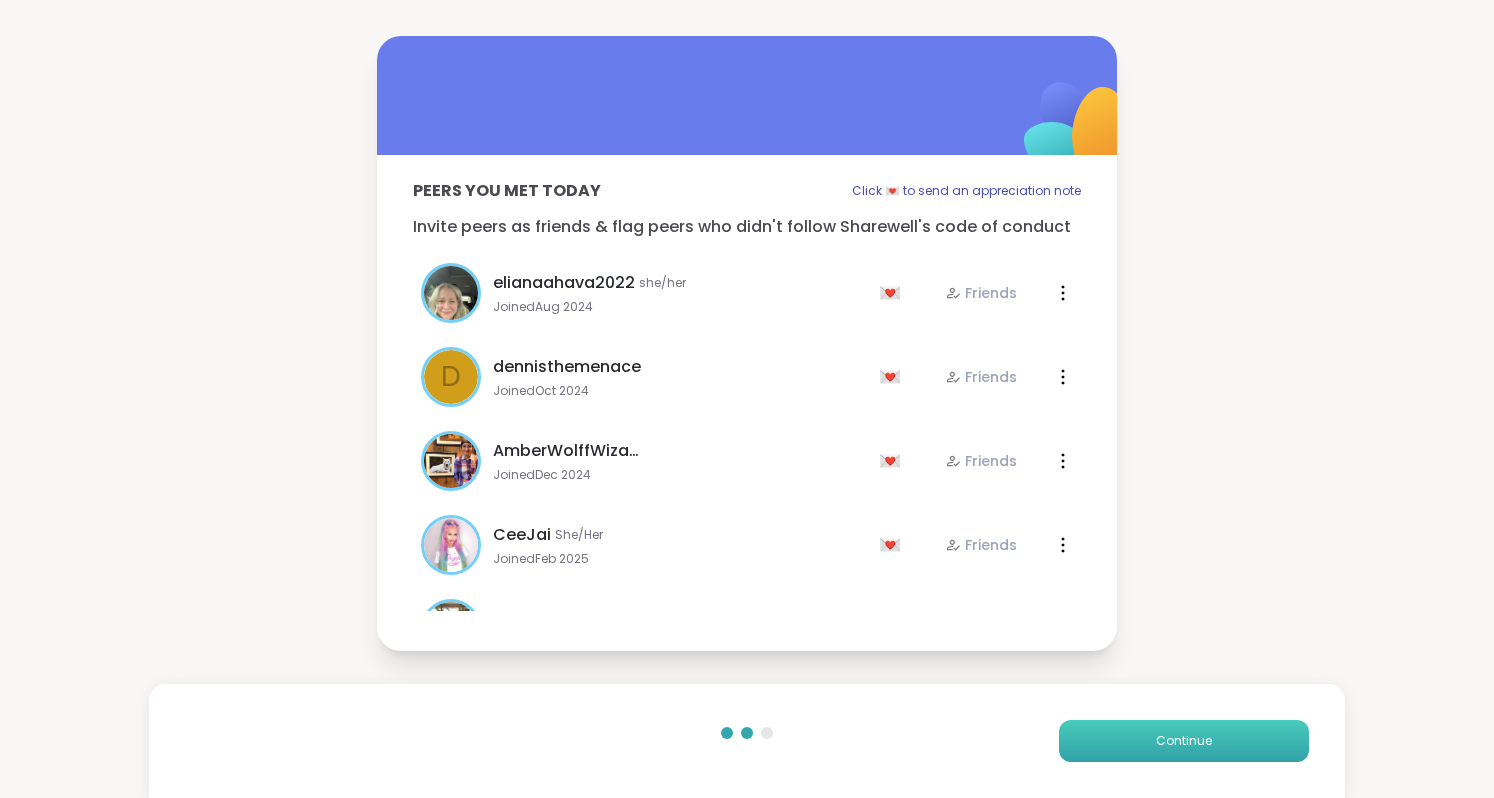 click on "Continue" at bounding box center (1184, 741) 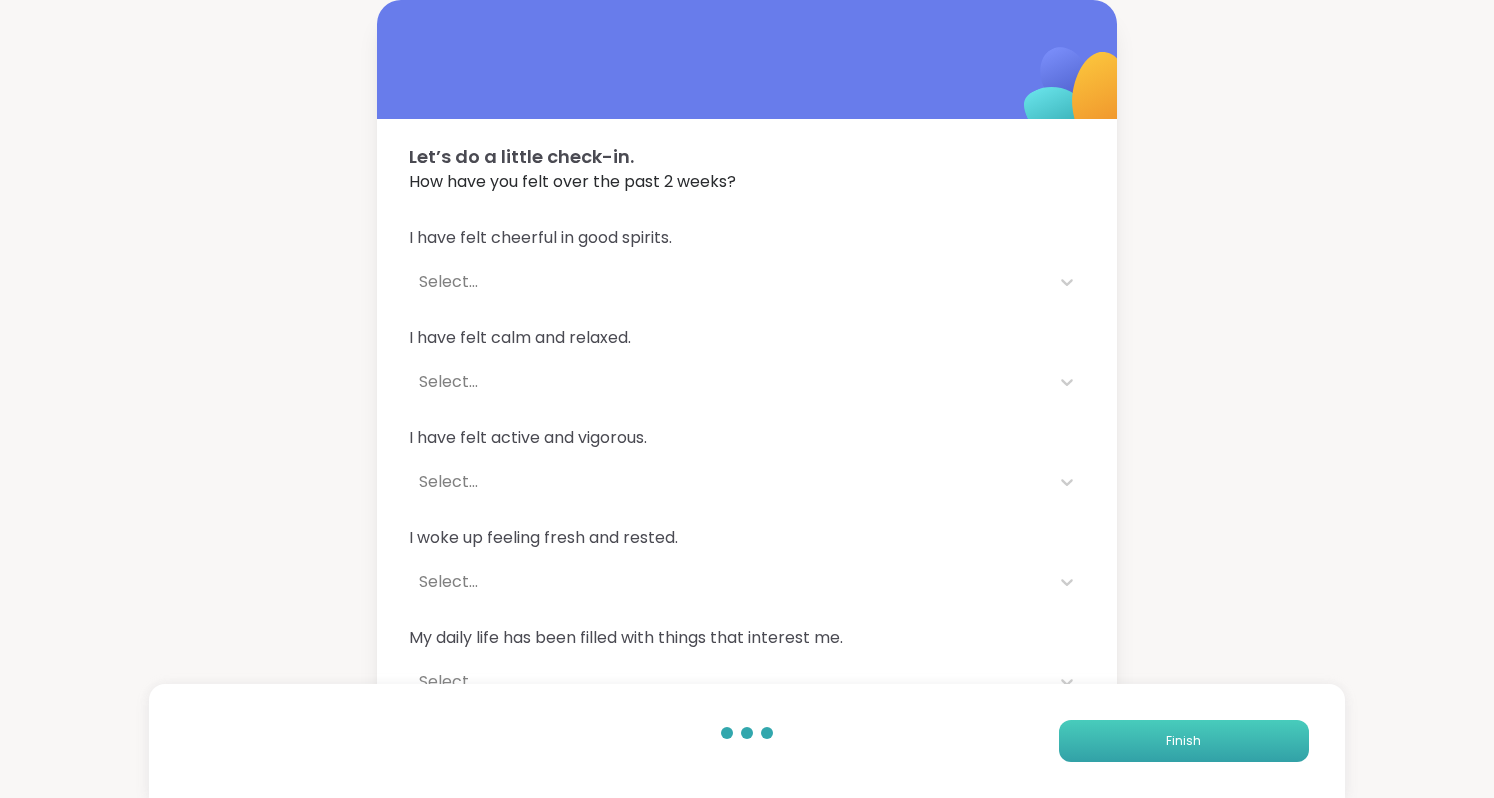 click on "Finish" at bounding box center (1184, 741) 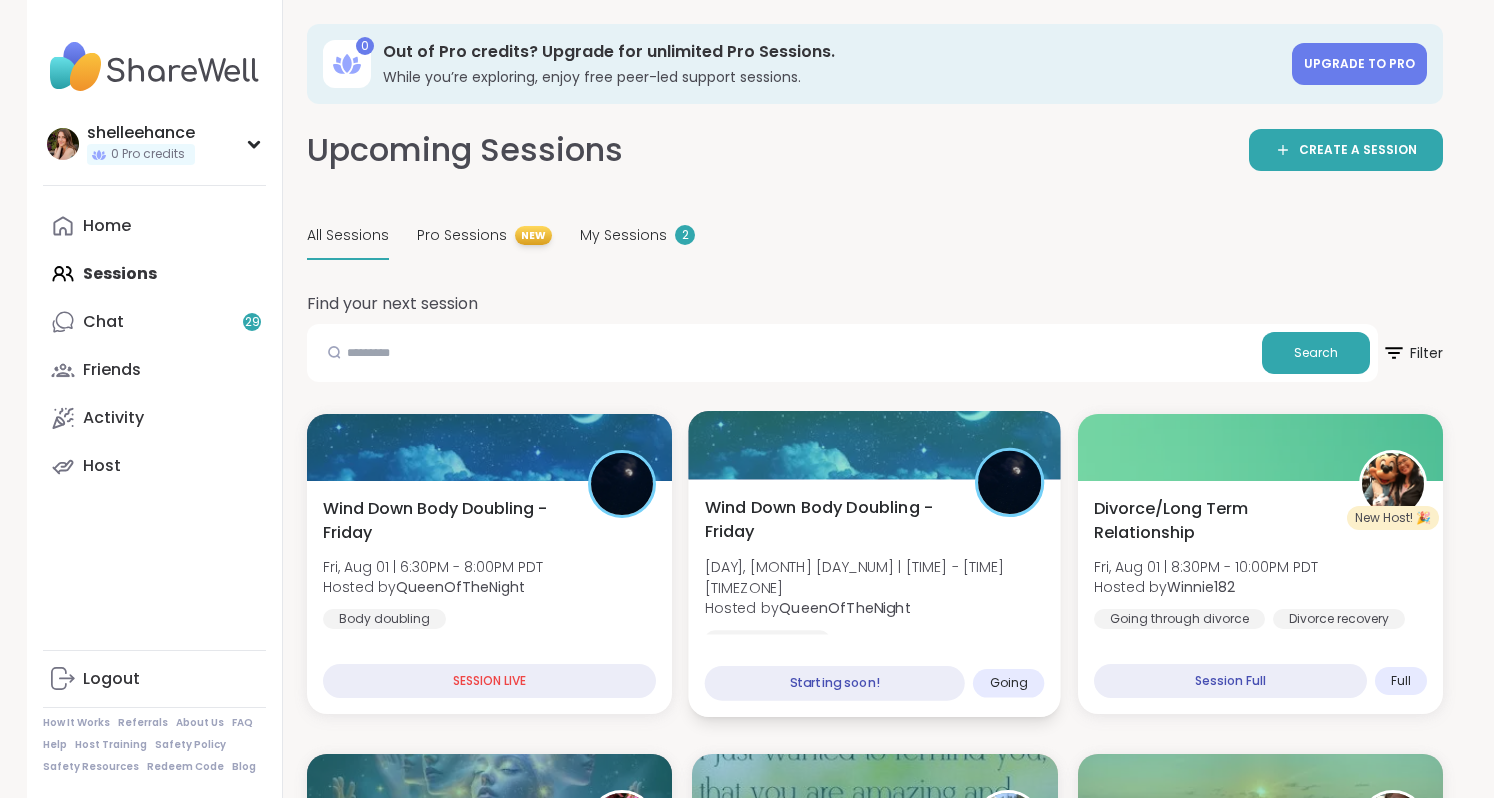 click on "Wind Down Body Doubling - [DAY] [DAY], [MONTH] [DAY_NUM] | [TIME] - [TIME] [TIMEZONE] Hosted by [USERNAME] Body doubling" at bounding box center (875, 572) 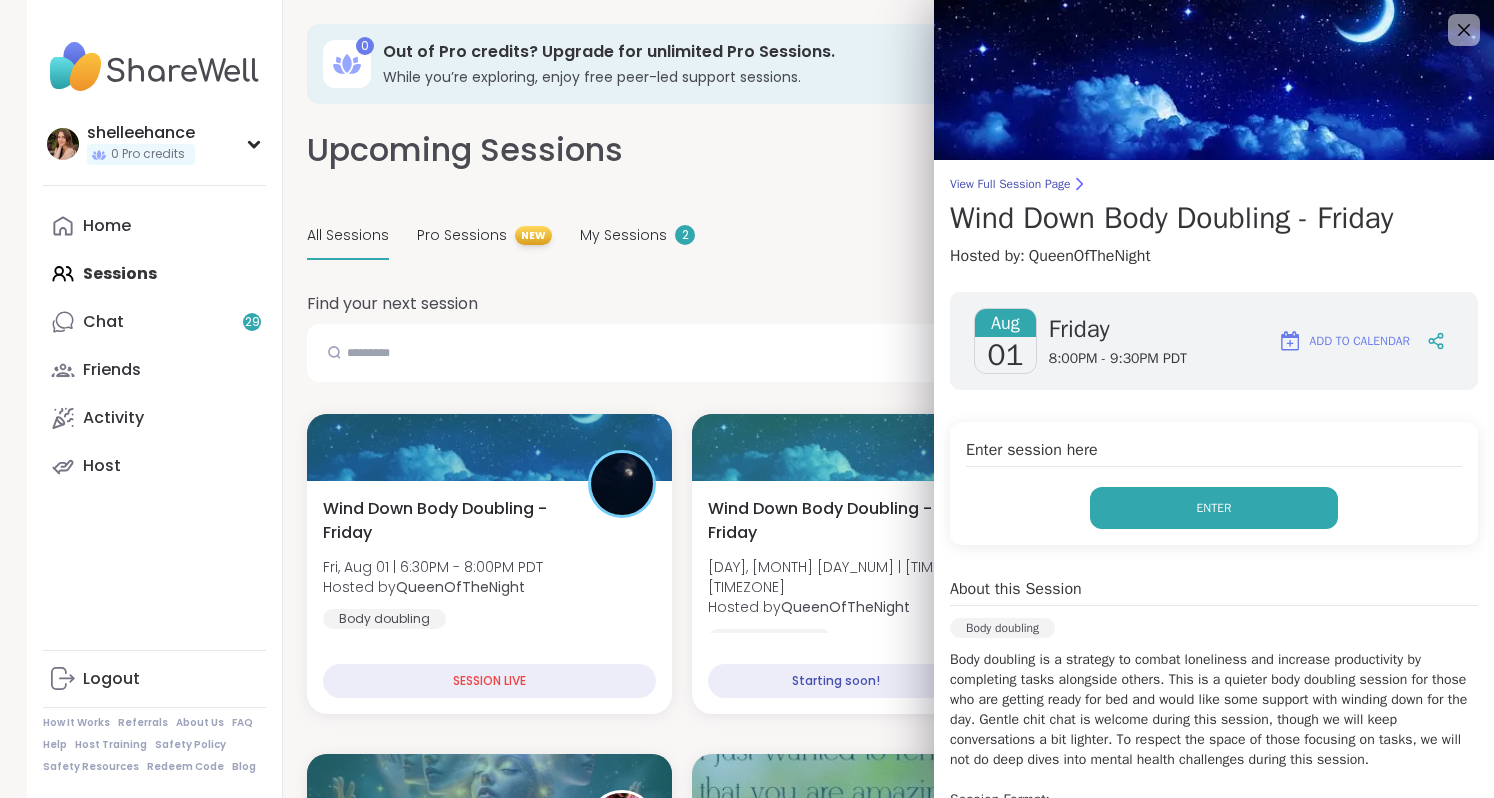 click on "Enter" at bounding box center [1214, 508] 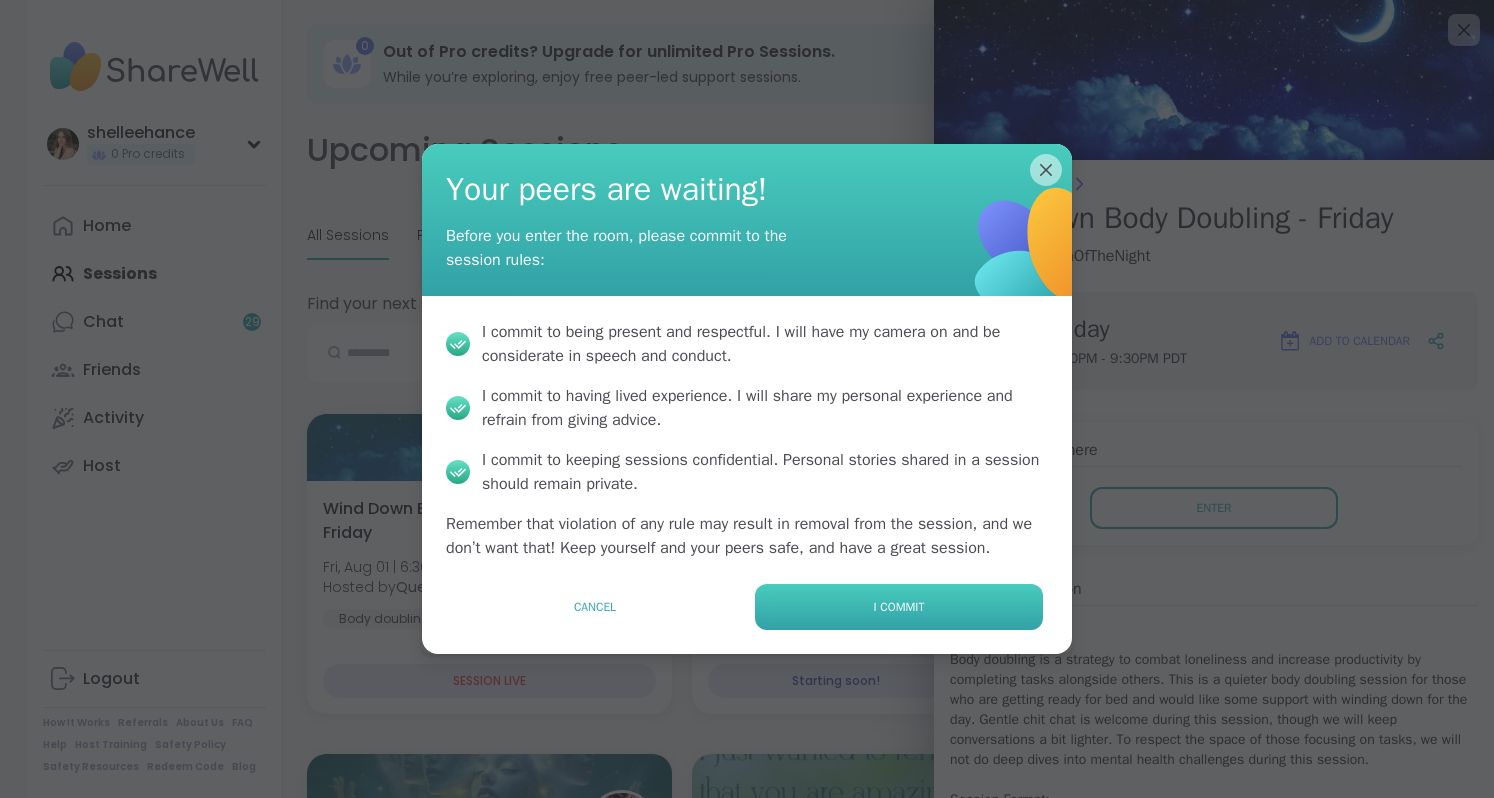click on "I commit" at bounding box center [899, 607] 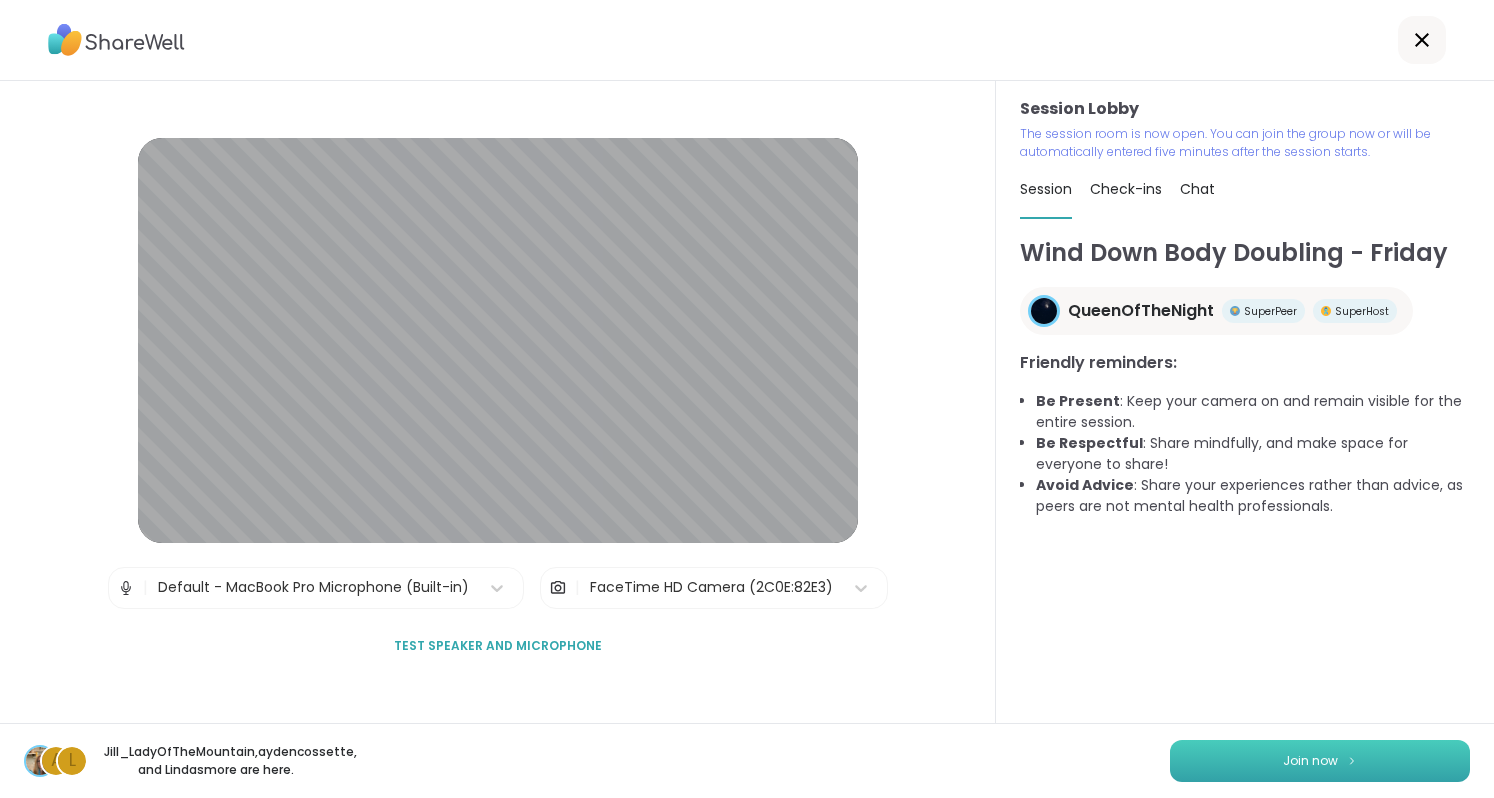 click on "Join now" at bounding box center (1320, 761) 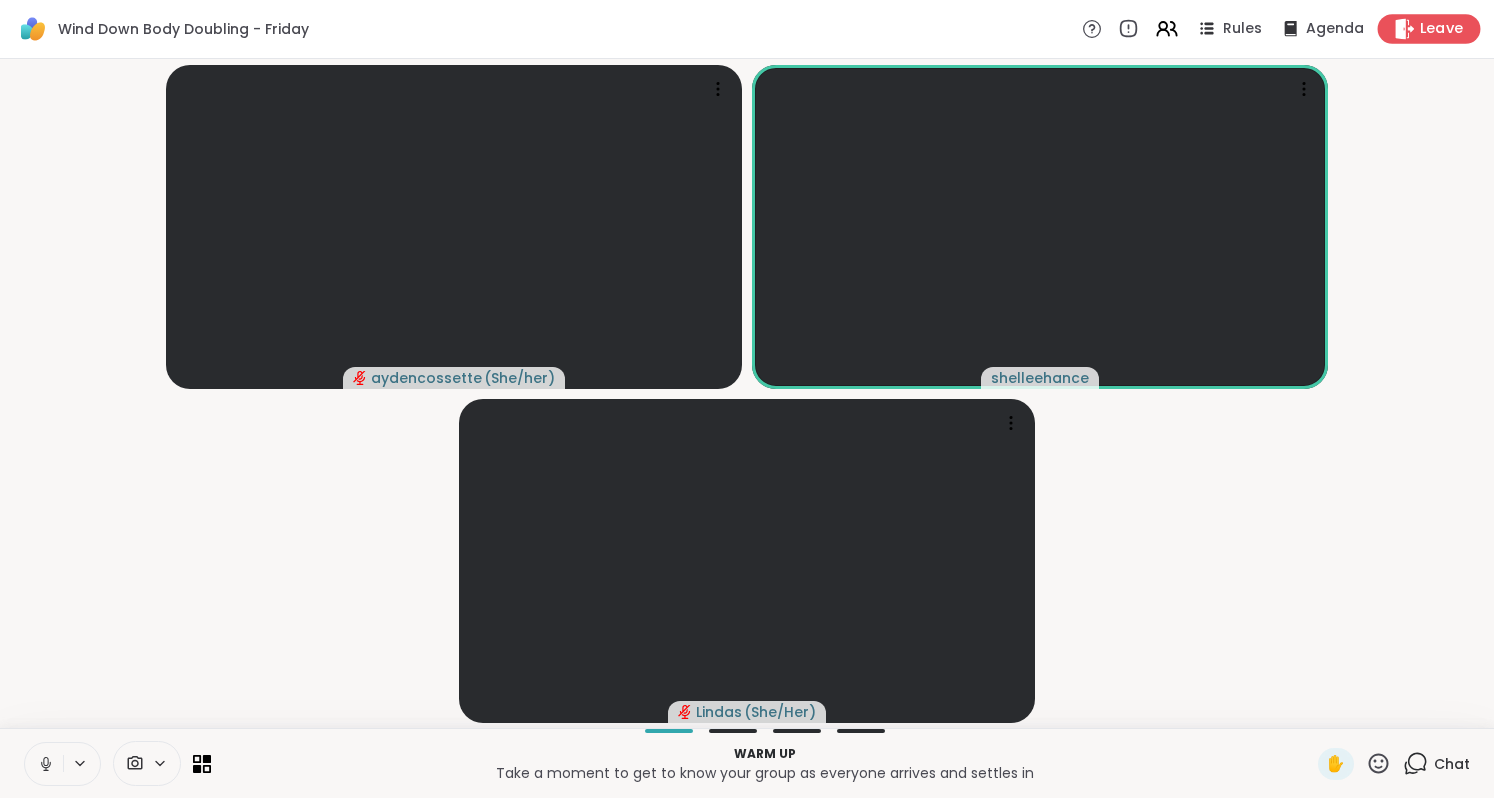 click on "Leave" at bounding box center (1442, 29) 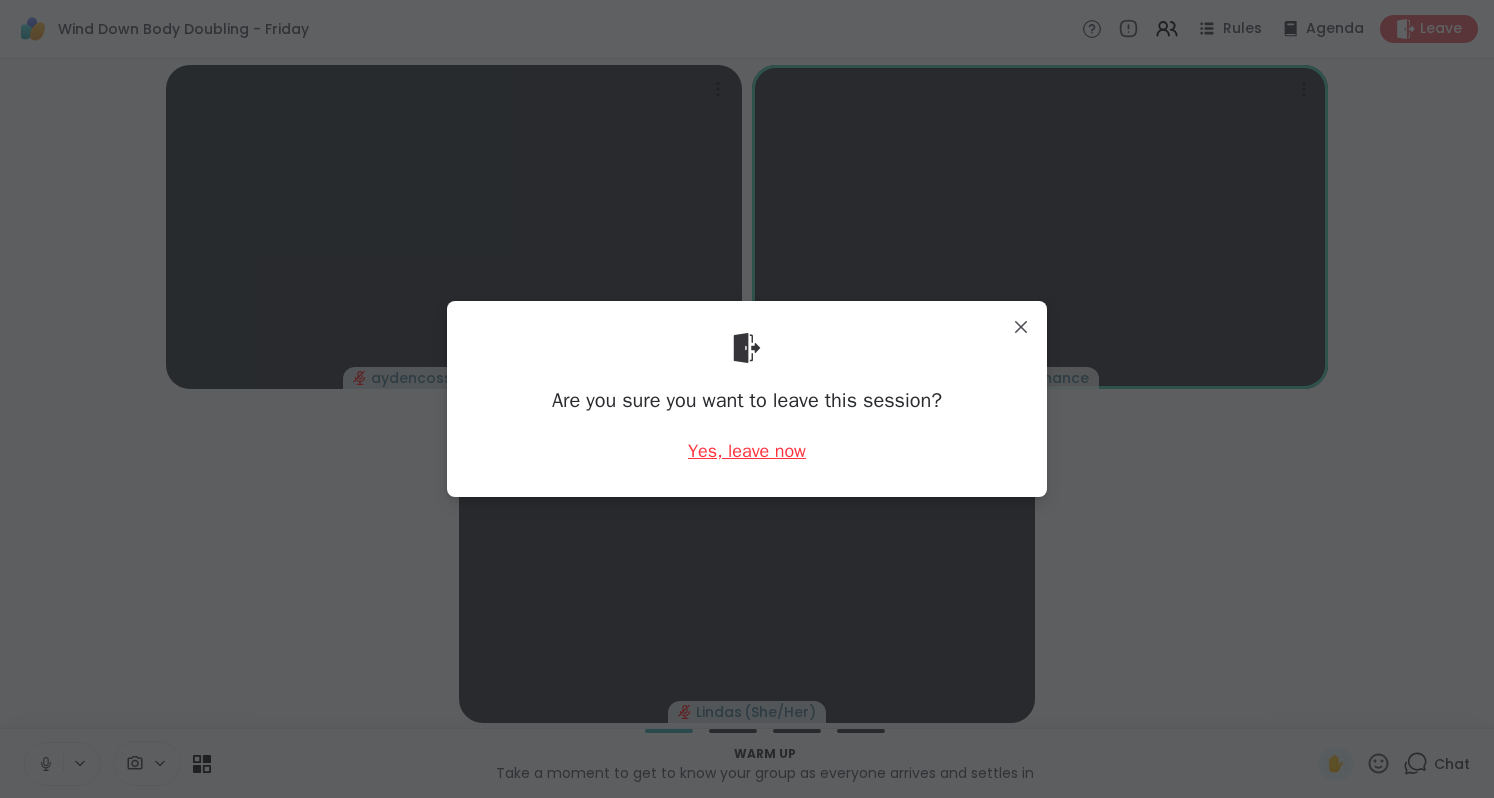 click on "Yes, leave now" at bounding box center (747, 451) 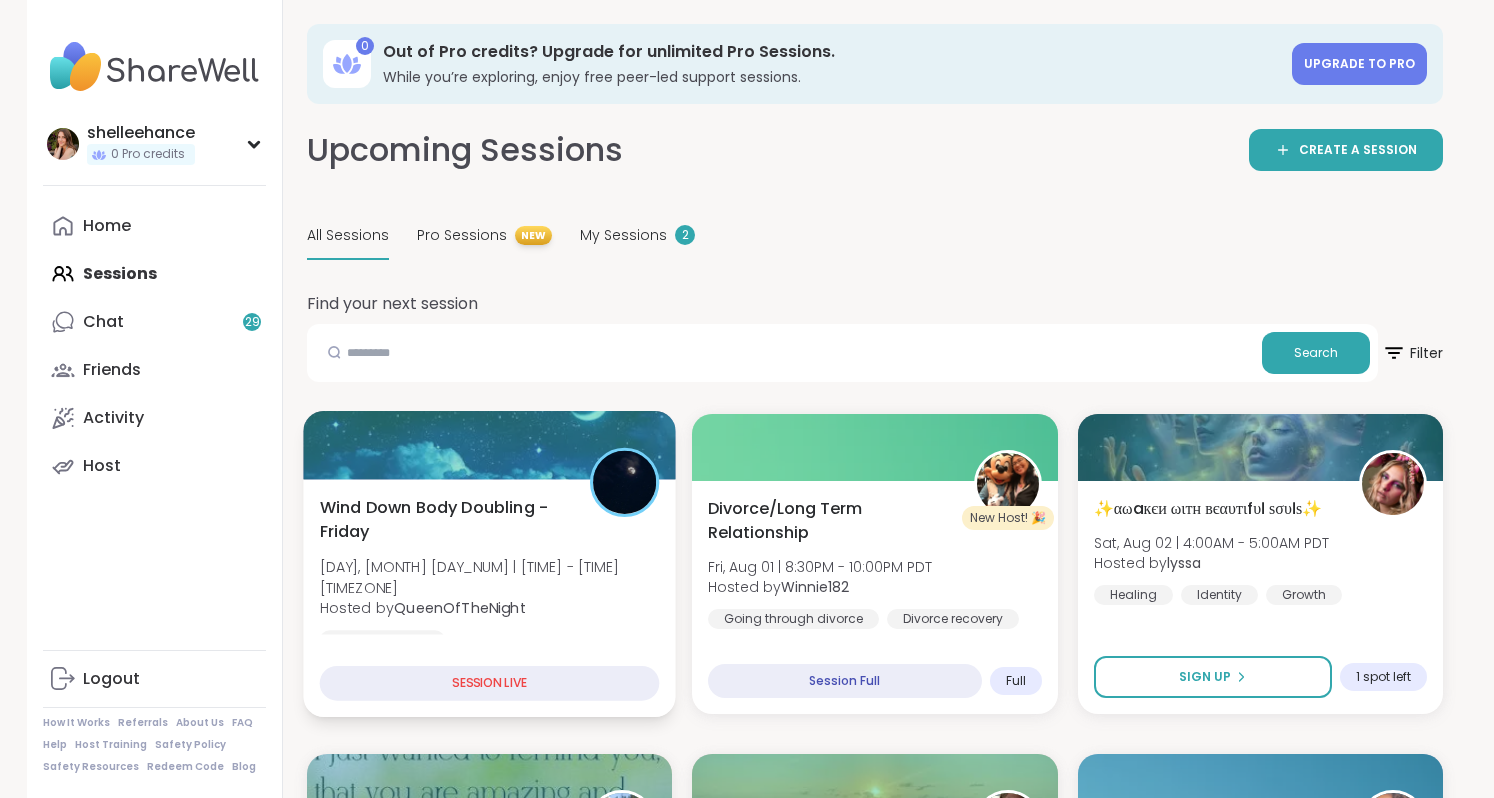 click on "Wind Down Body Doubling - [DAY] [DAY], [MONTH] [DAY_NUM] | [TIME] - [TIME] [TIMEZONE] Hosted by [USERNAME] Body doubling SESSION LIVE" at bounding box center (489, 598) 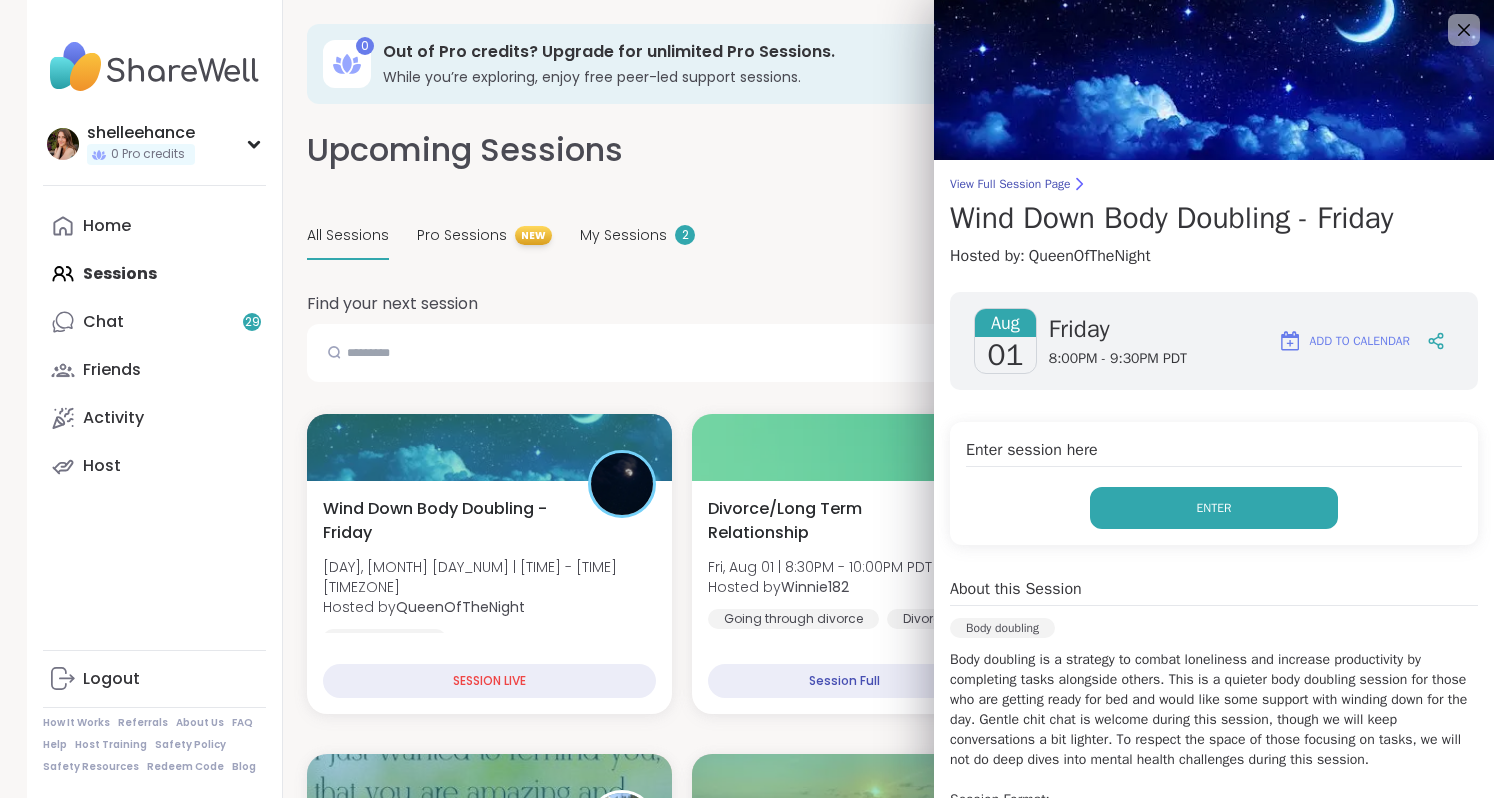 click on "Enter" at bounding box center (1214, 508) 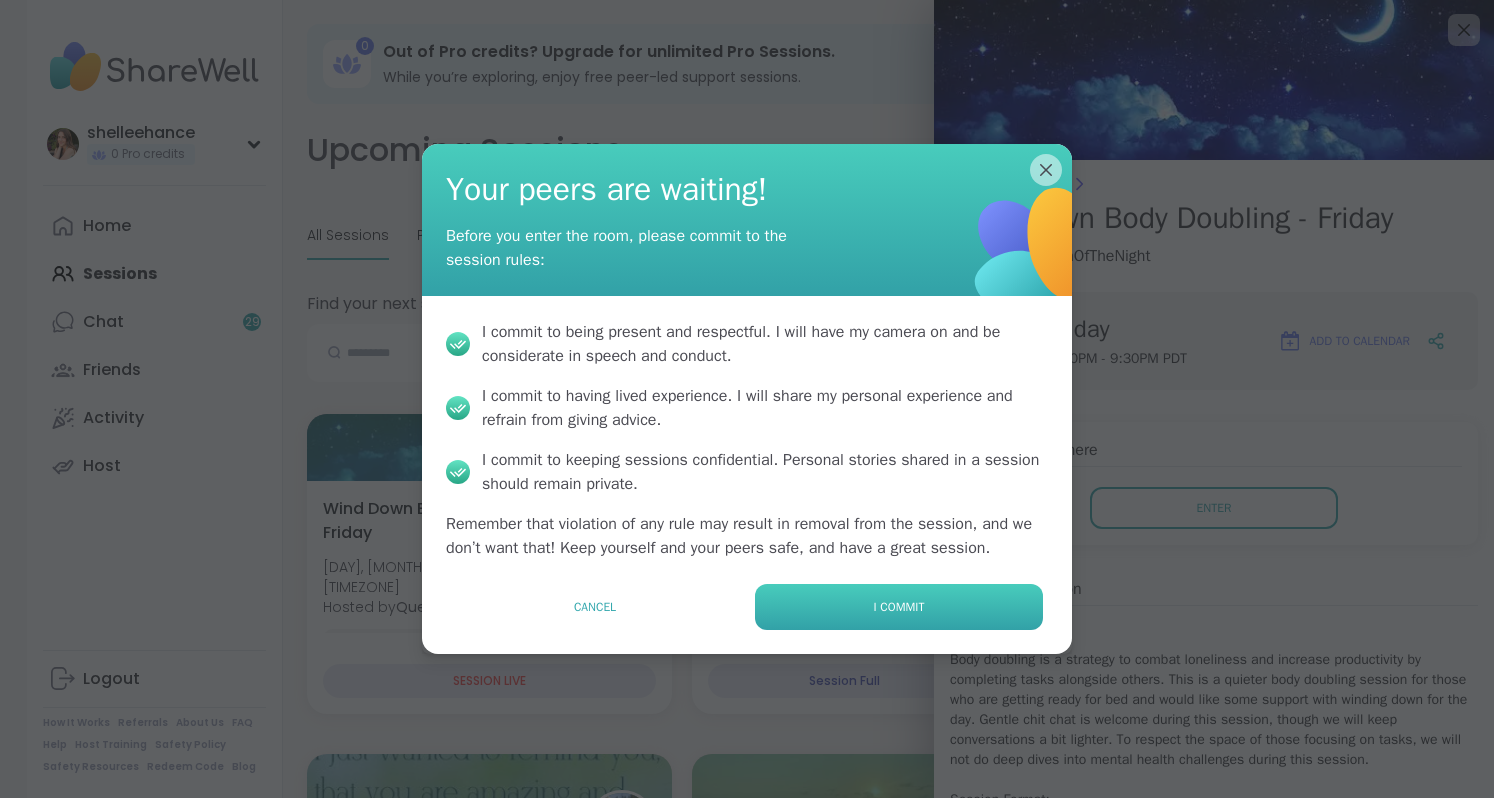 click on "I commit" at bounding box center (899, 607) 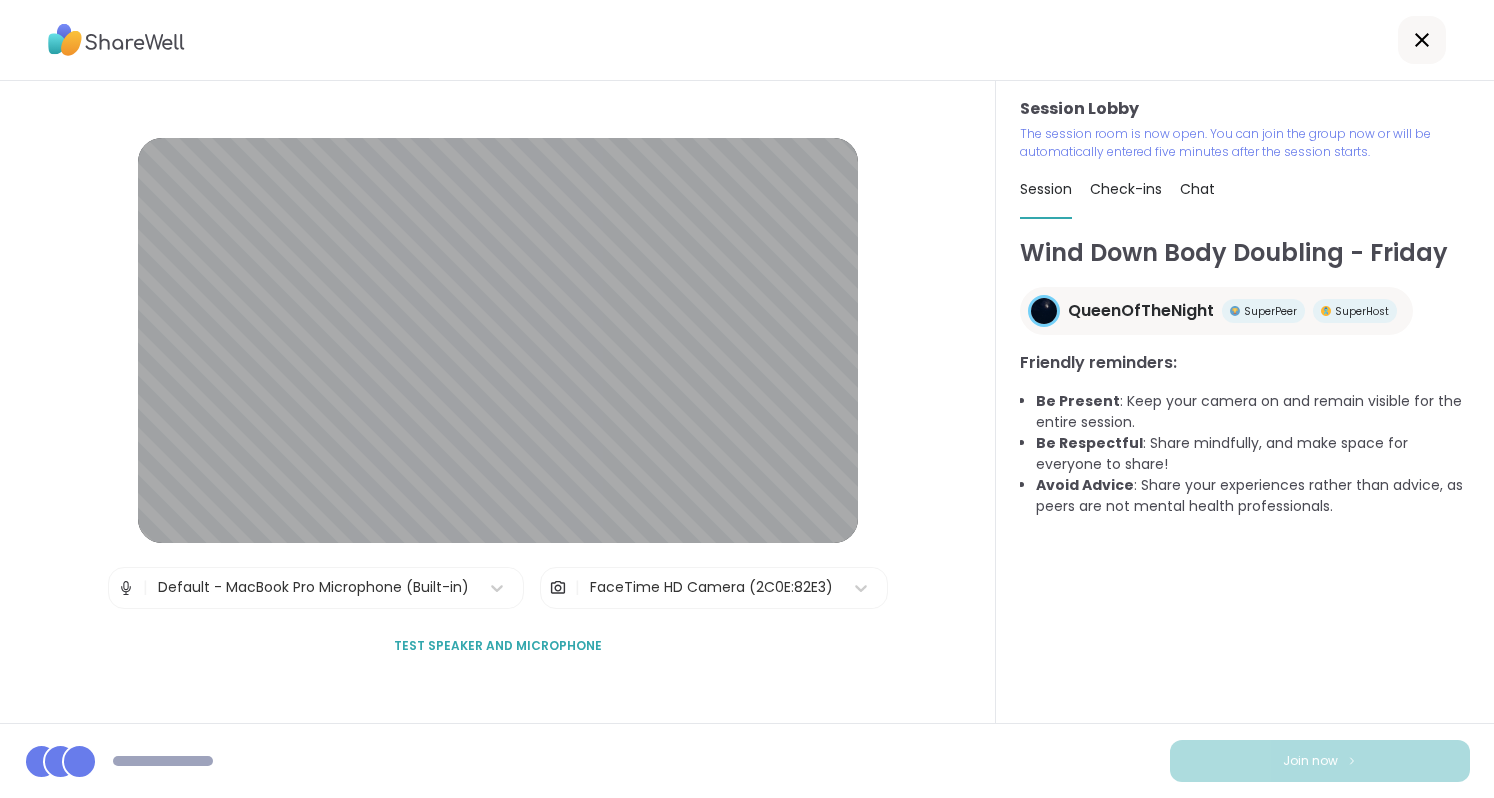 click on "Join now" at bounding box center [1310, 761] 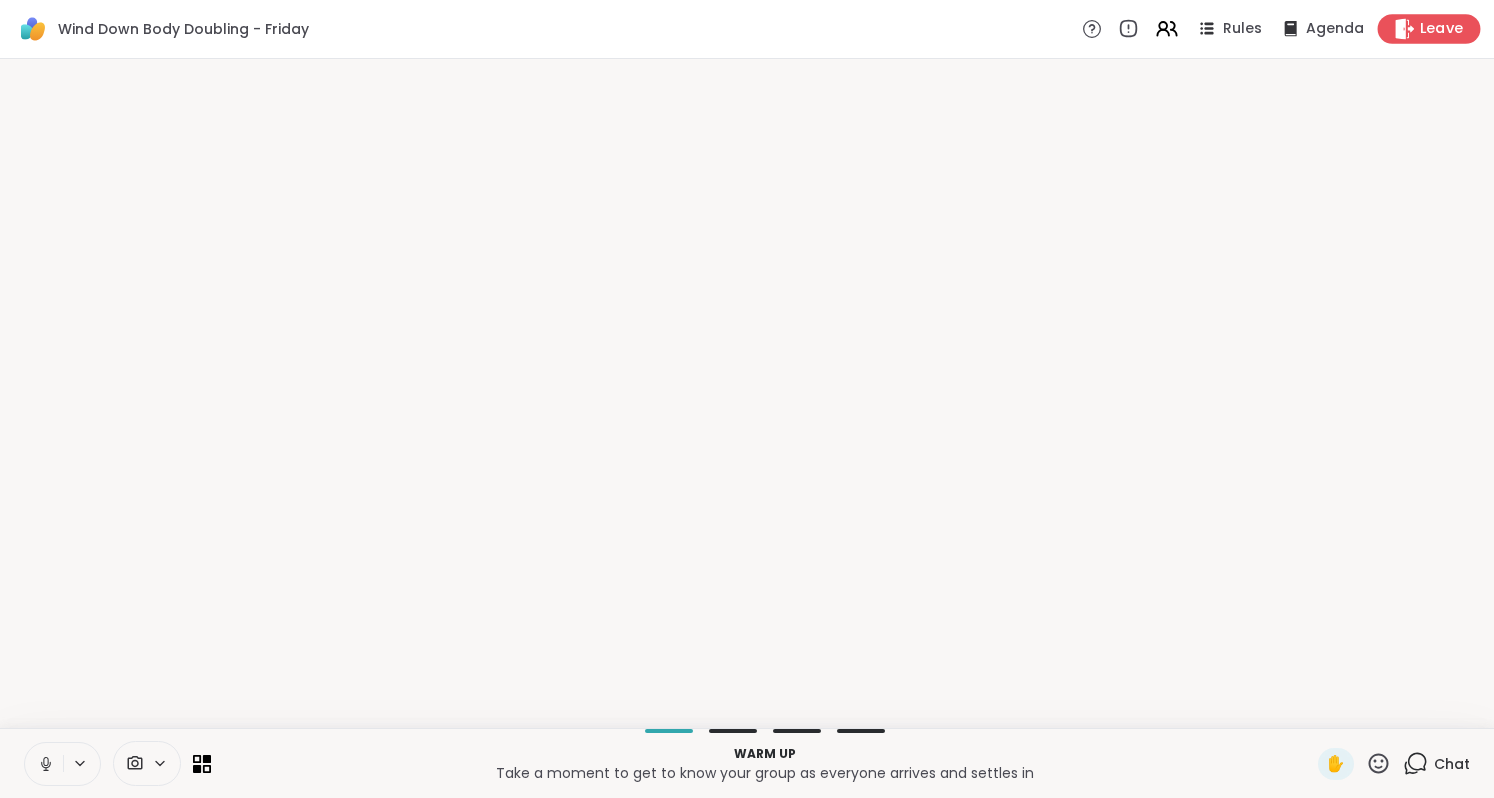 click on "Leave" at bounding box center (1442, 29) 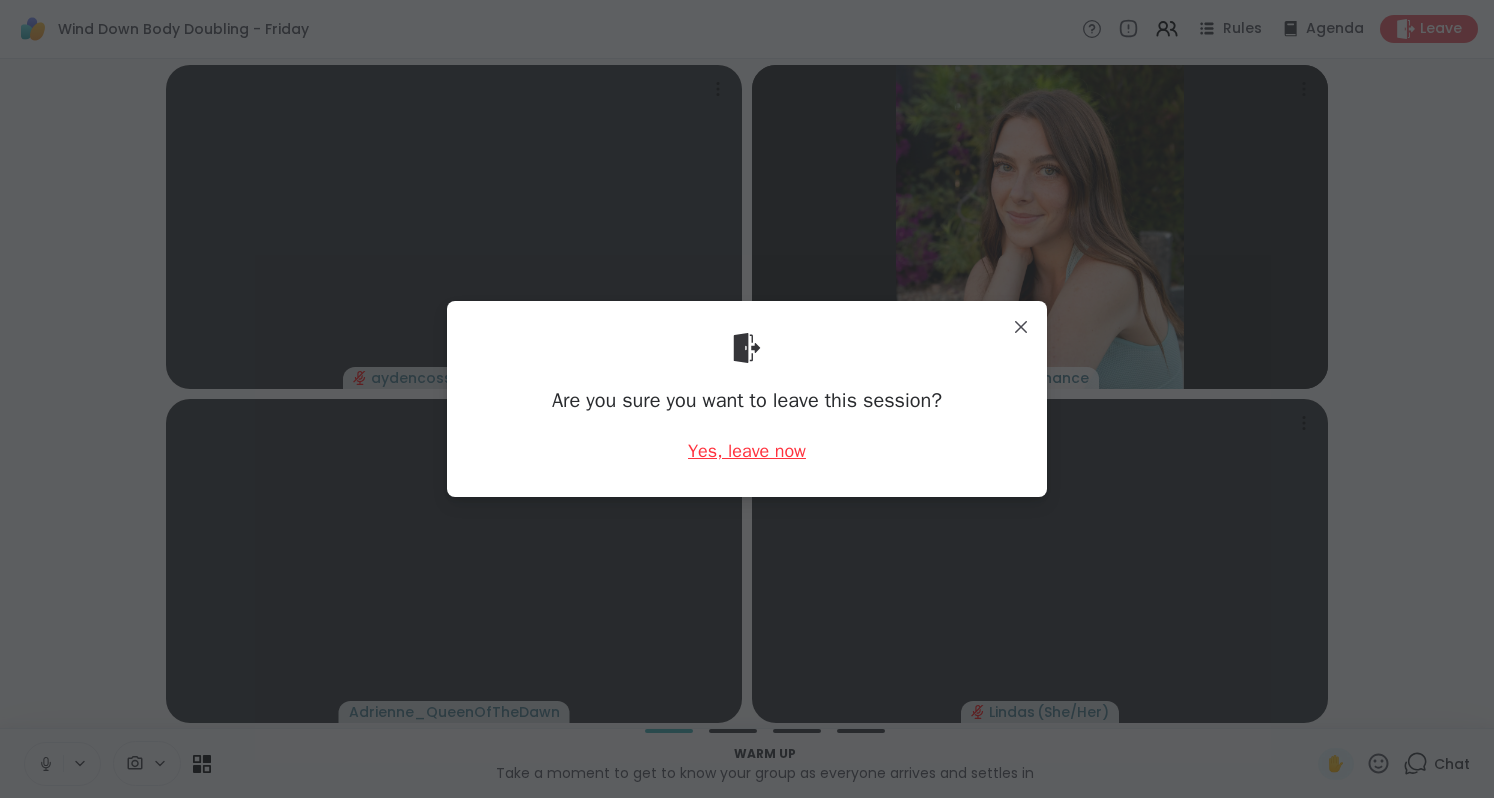 click on "Yes, leave now" at bounding box center [747, 451] 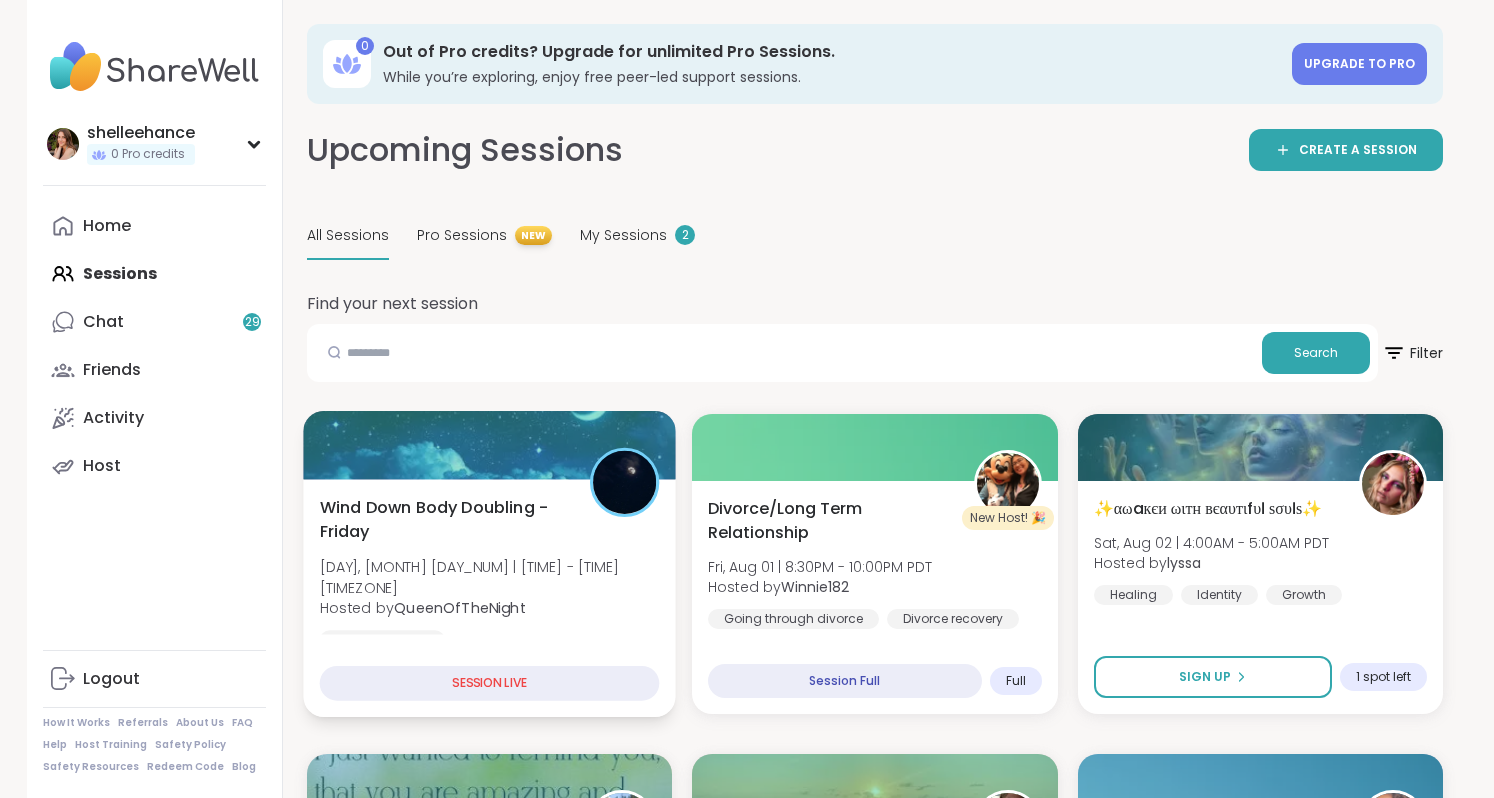 click on "Wind Down Body Doubling - [DAY] [DAY], [MONTH] [DAY_NUM] | [TIME] - [TIME] [TIMEZONE] Hosted by [USERNAME] Body doubling" at bounding box center [490, 572] 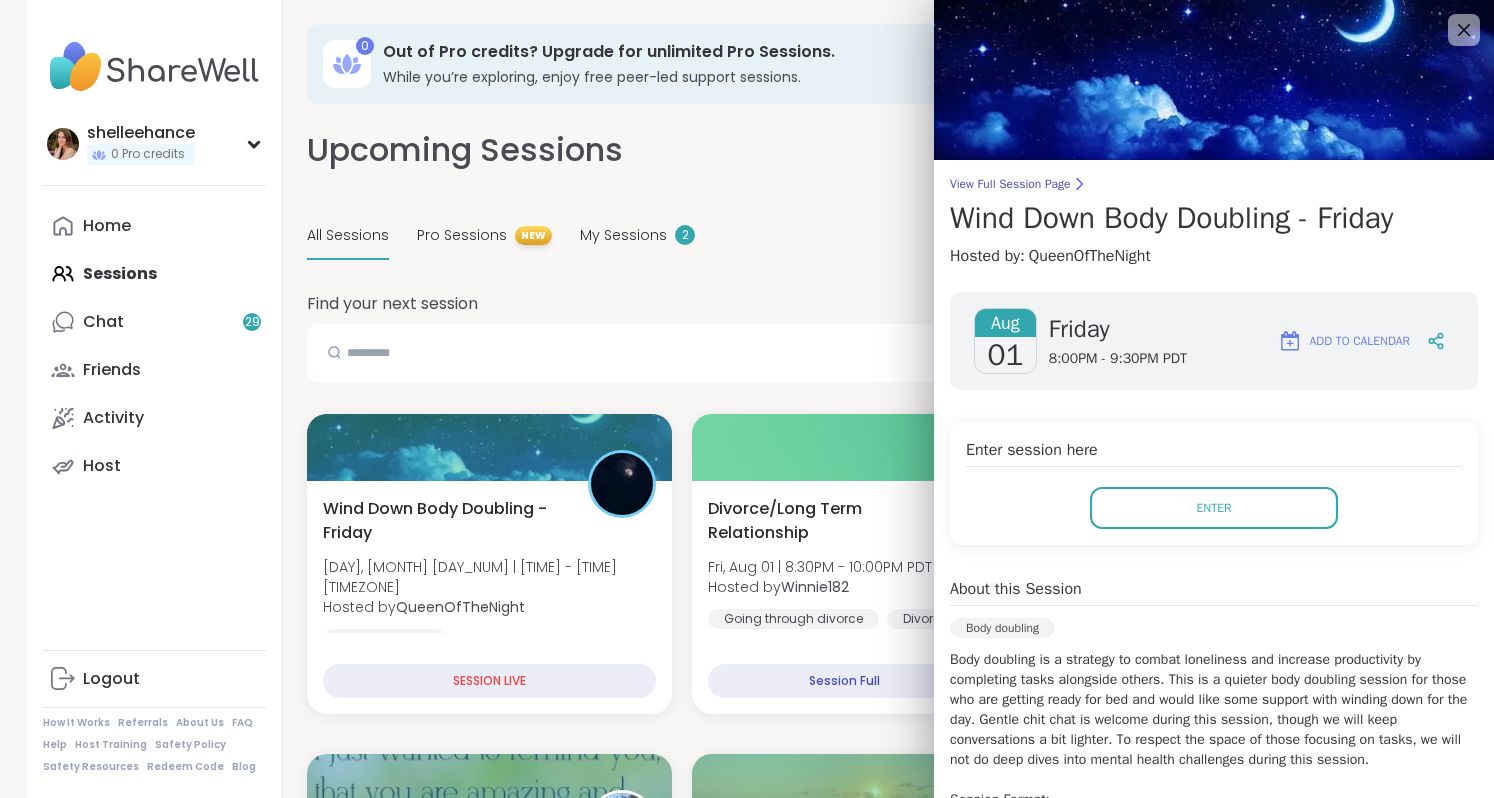 click on "[MONTH] [DAY_NUM] [DAY] [TIME] - [TIME] [TIMEZONE] Add to Calendar Enter session here Enter About this Session Body doubling show more Session Attendees a [USERNAME] [USERNAME] About the Host [USERNAME] SuperPeer SuperHost" at bounding box center (1214, 698) 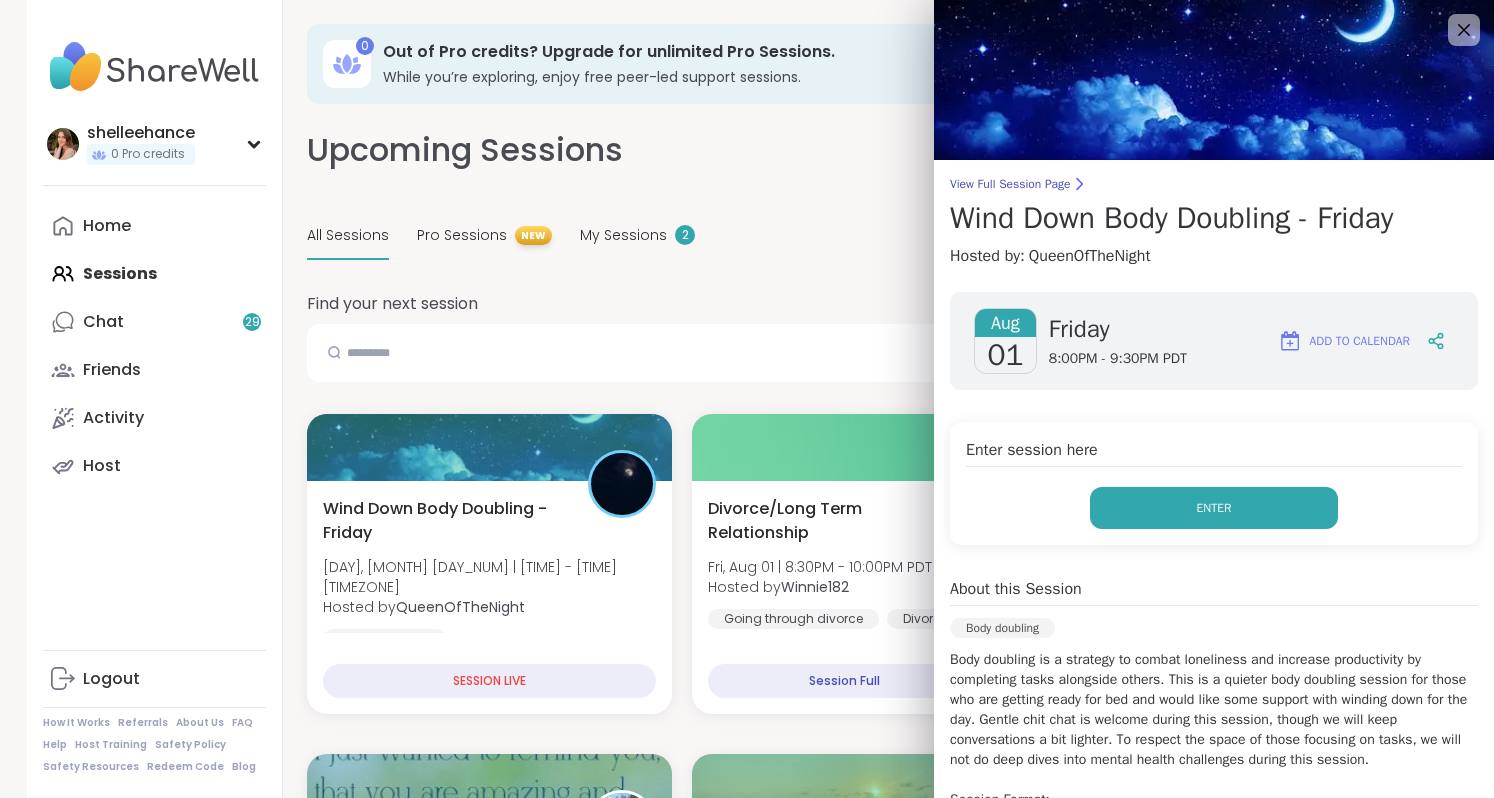 click on "Enter" at bounding box center [1214, 508] 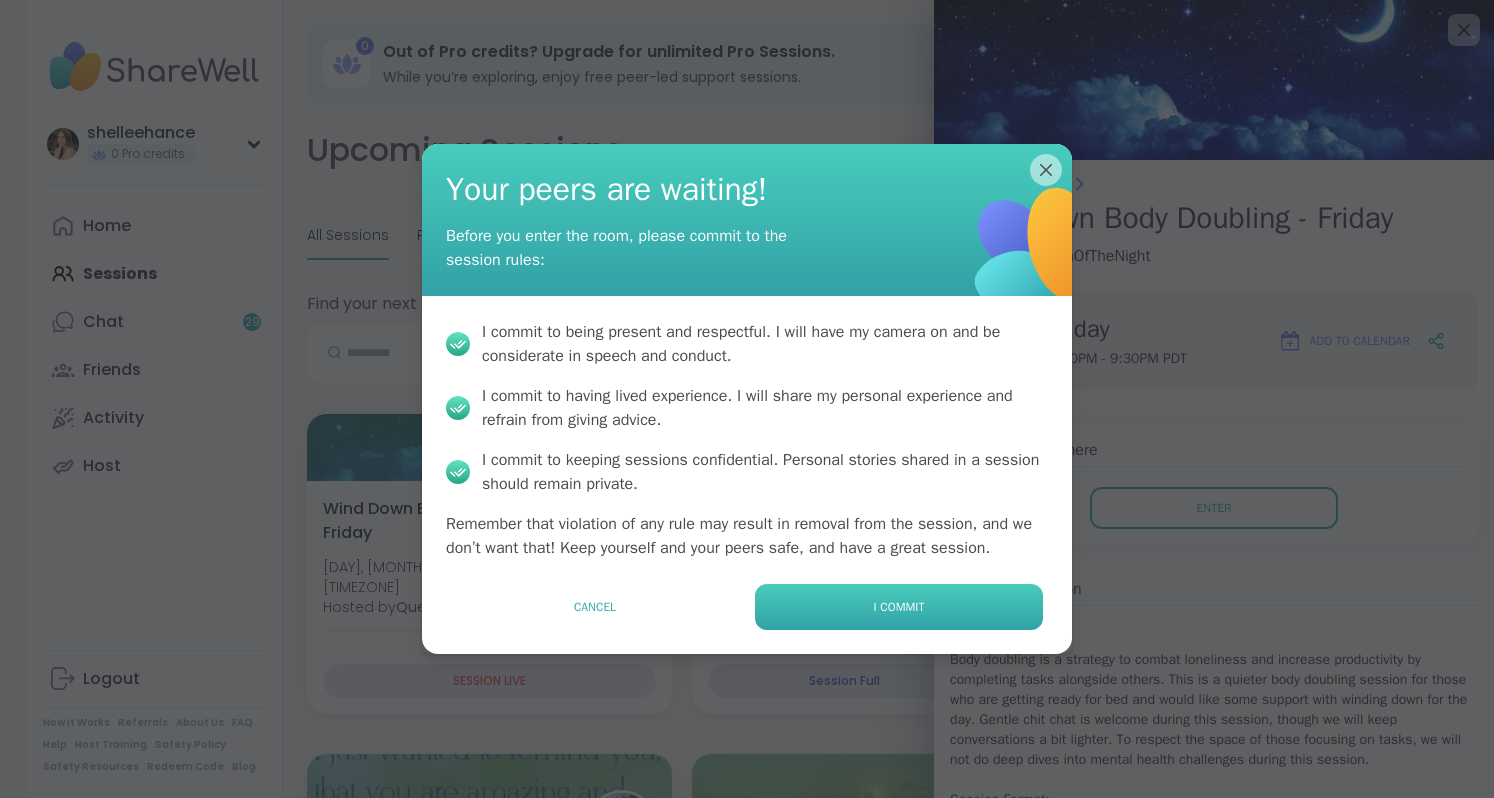 click on "I commit" at bounding box center (899, 607) 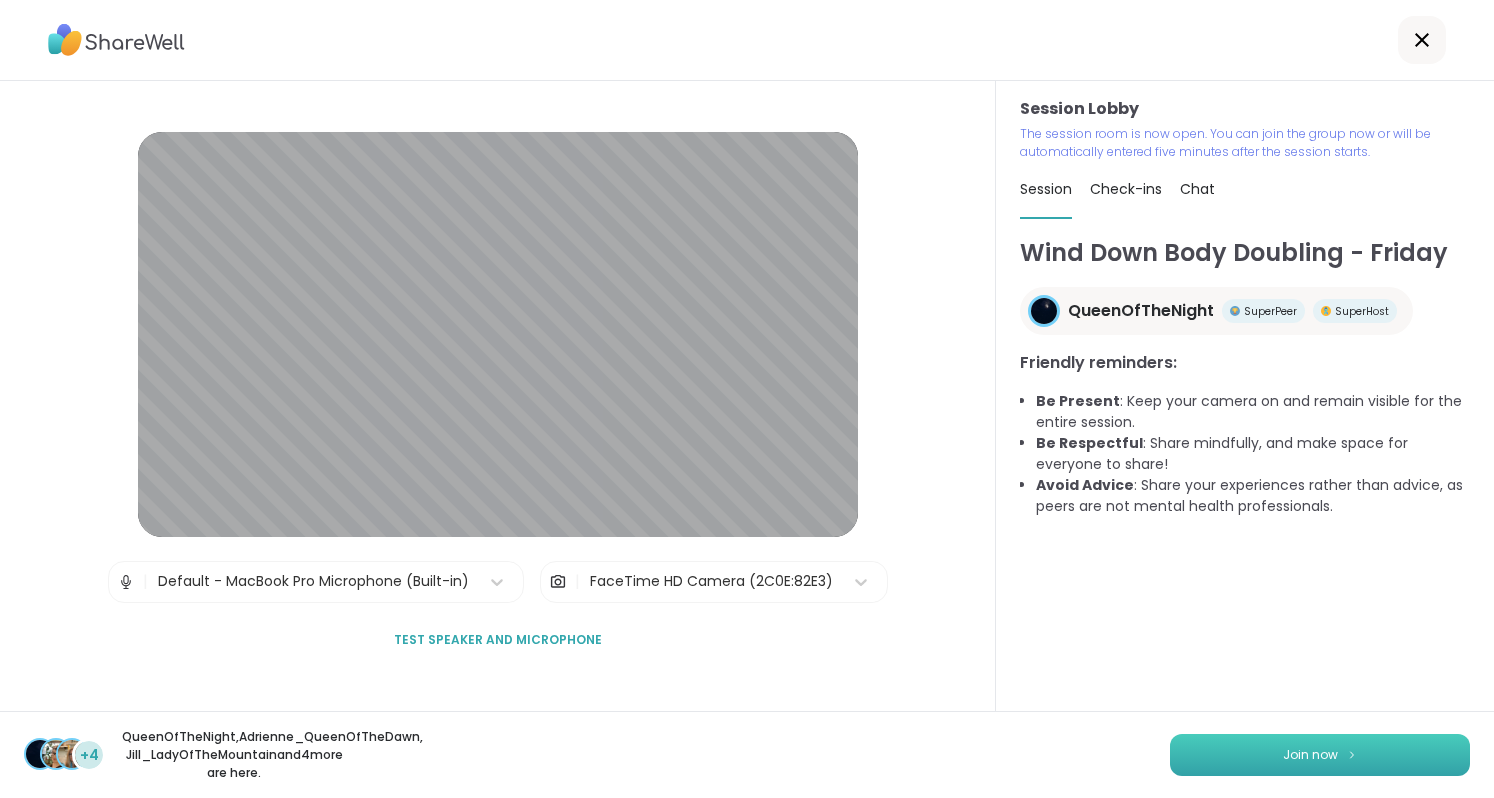 click on "Join now" at bounding box center (1320, 755) 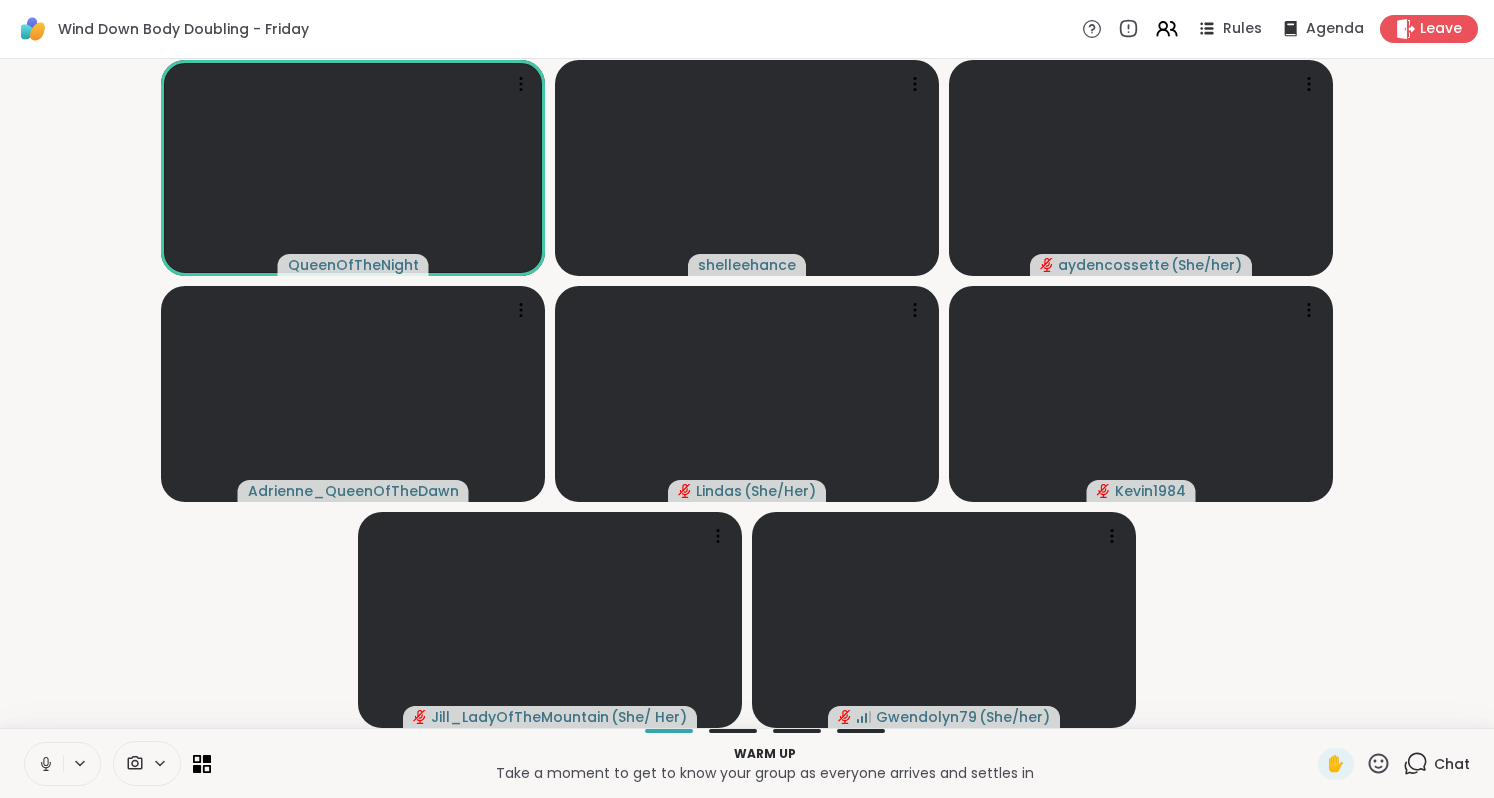 click on "Warm up Take a moment to get to know your group as everyone arrives and settles in ✋ Chat" at bounding box center (747, 763) 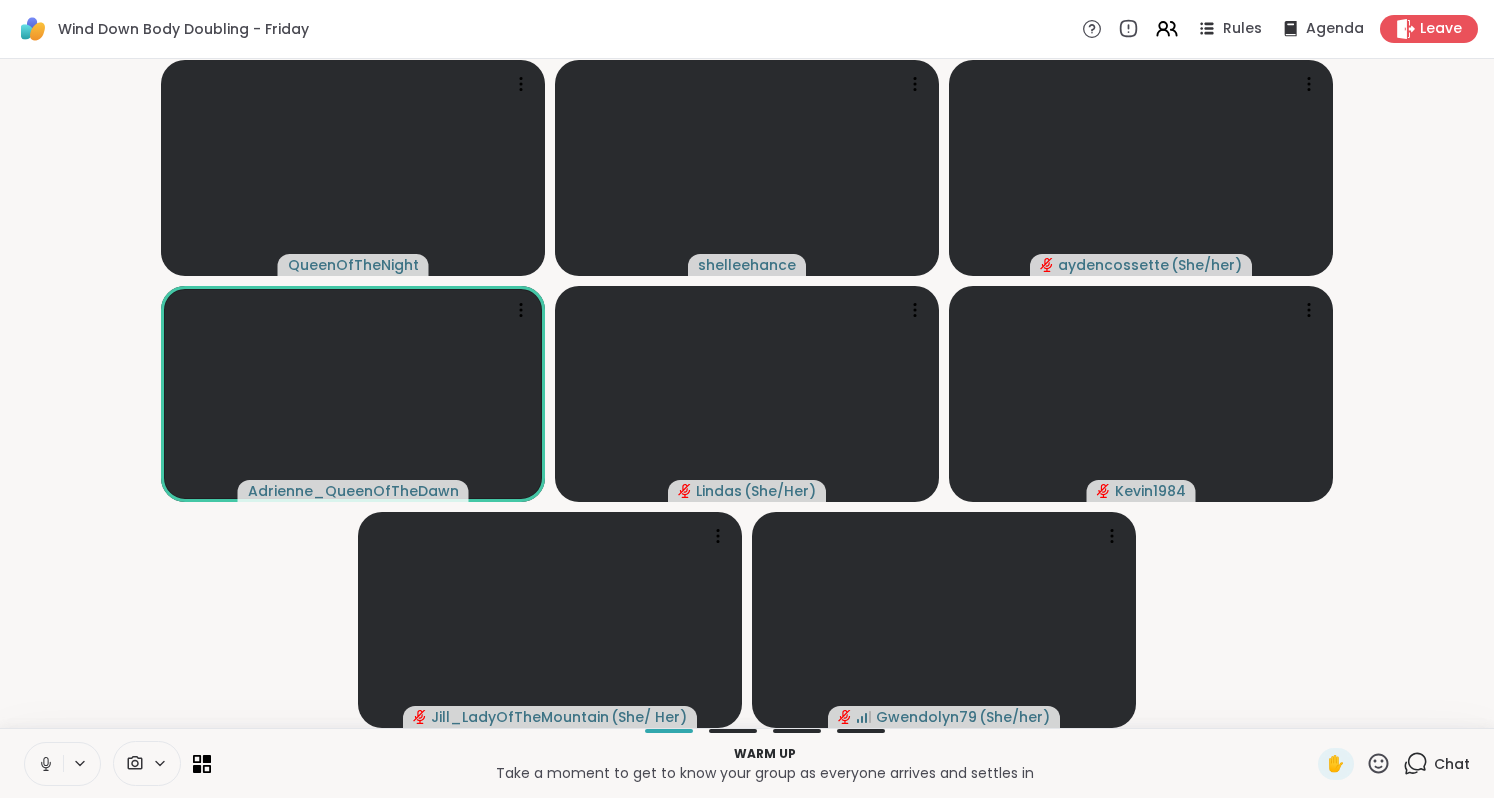 click at bounding box center [44, 764] 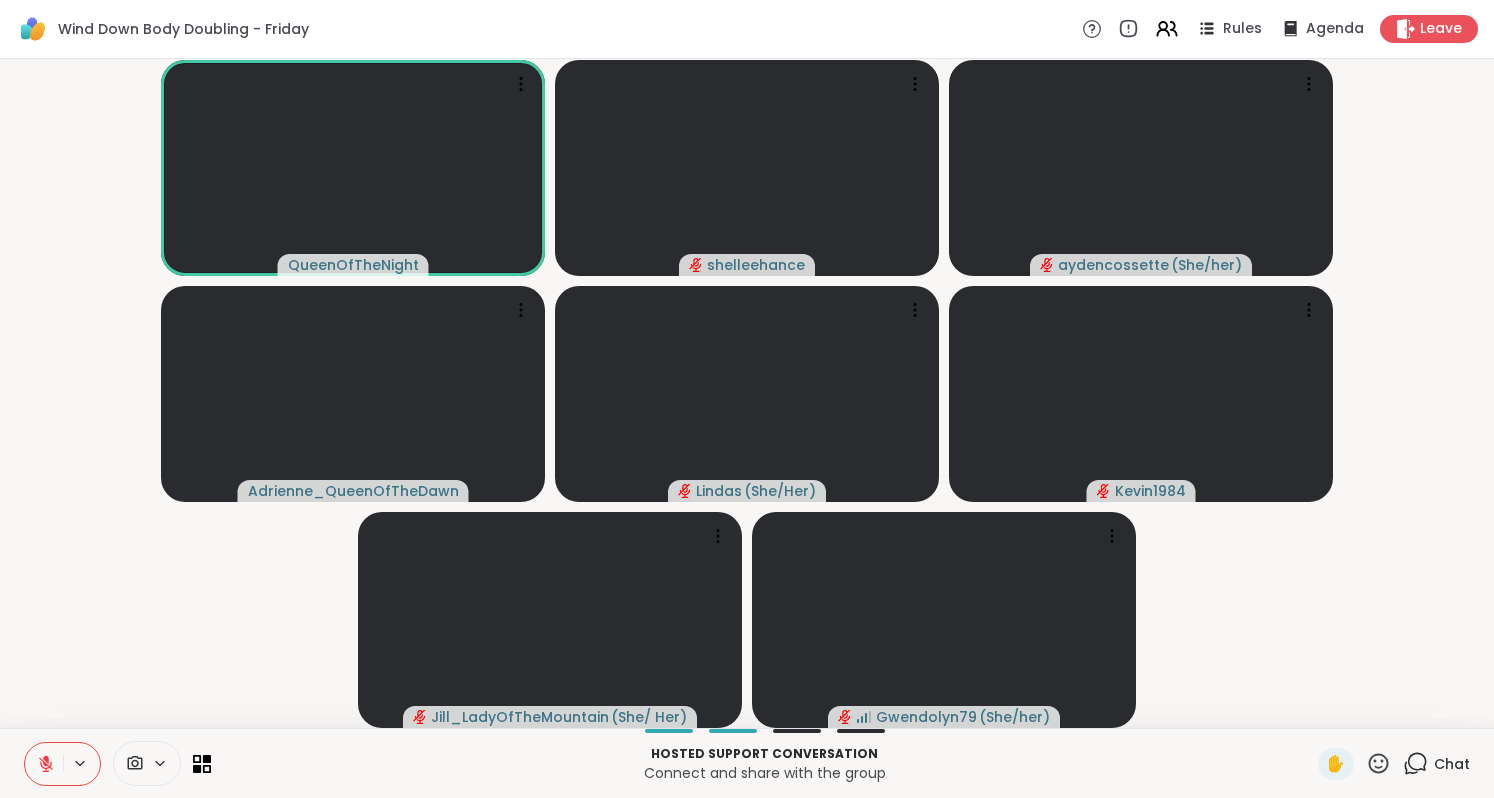 click at bounding box center [44, 764] 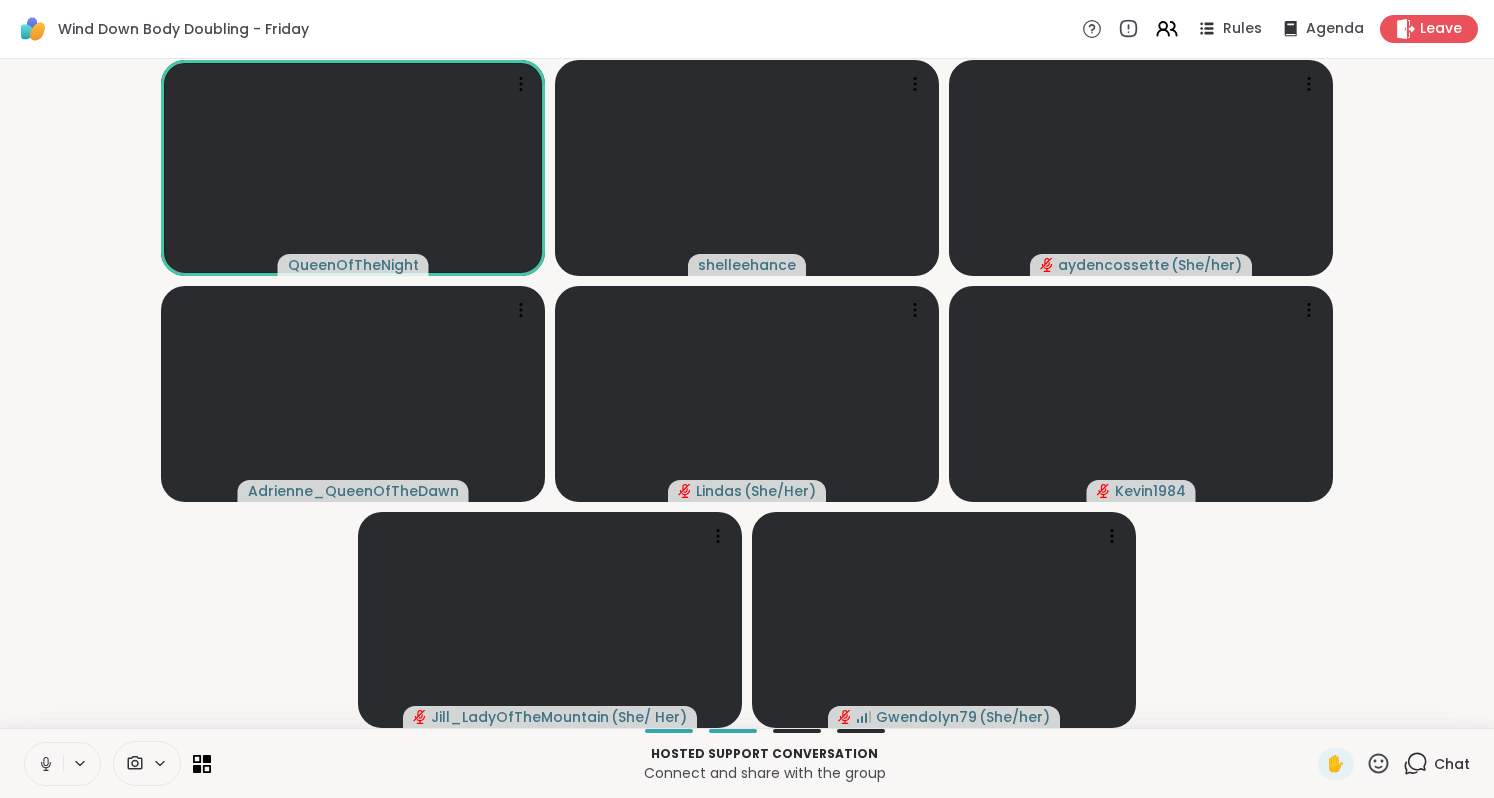 click at bounding box center (44, 764) 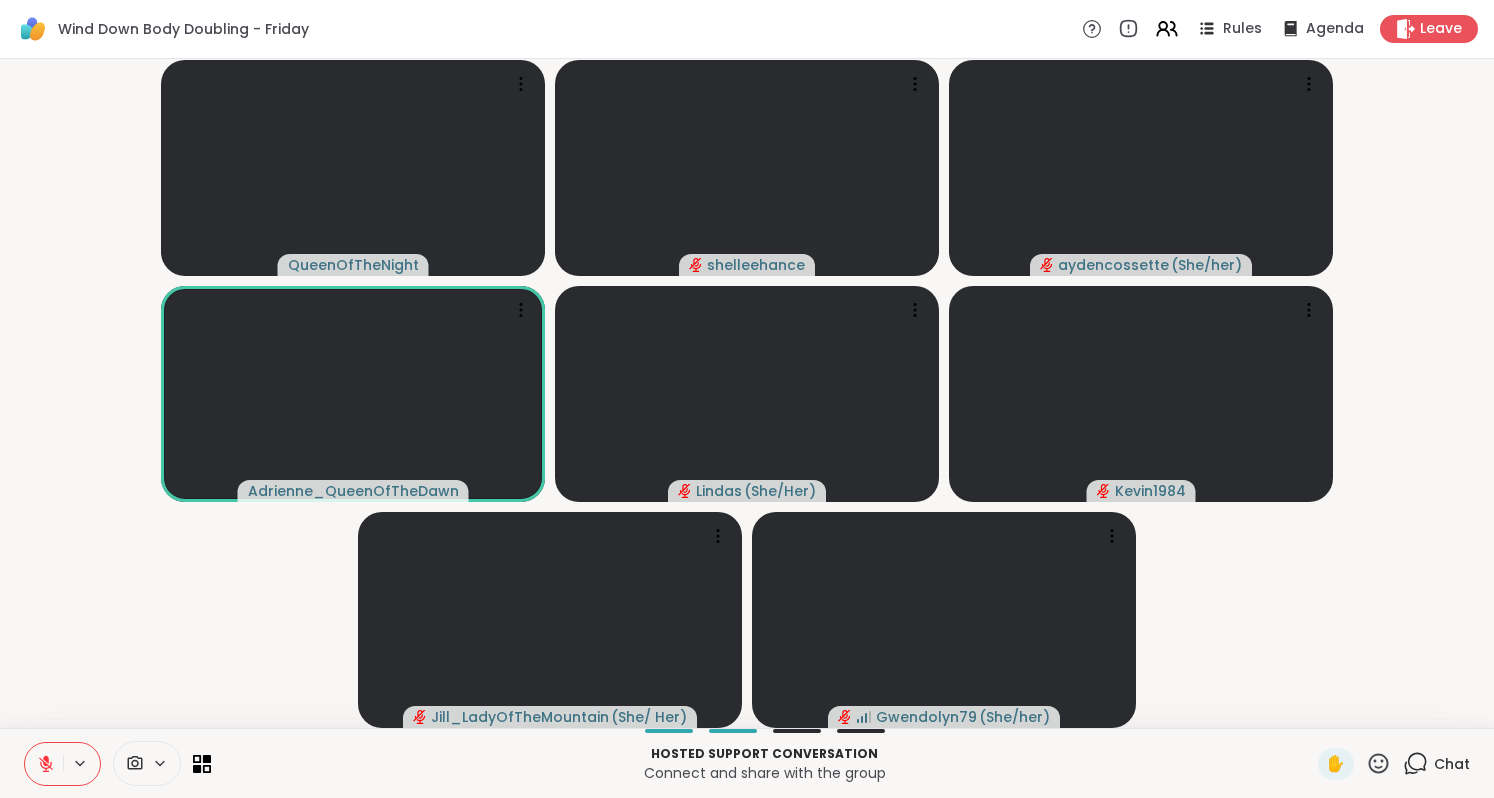 click at bounding box center (44, 764) 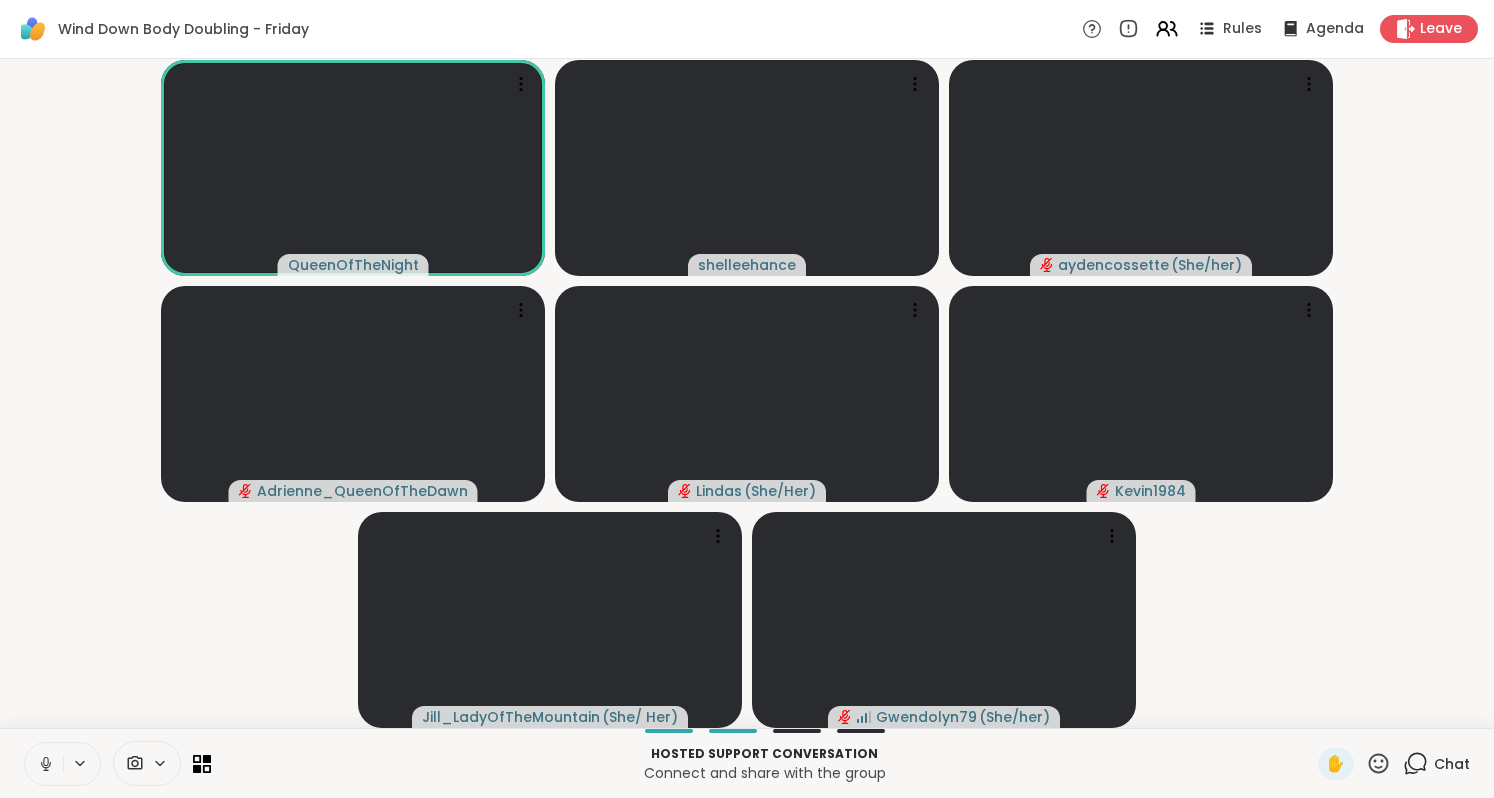 click at bounding box center (44, 764) 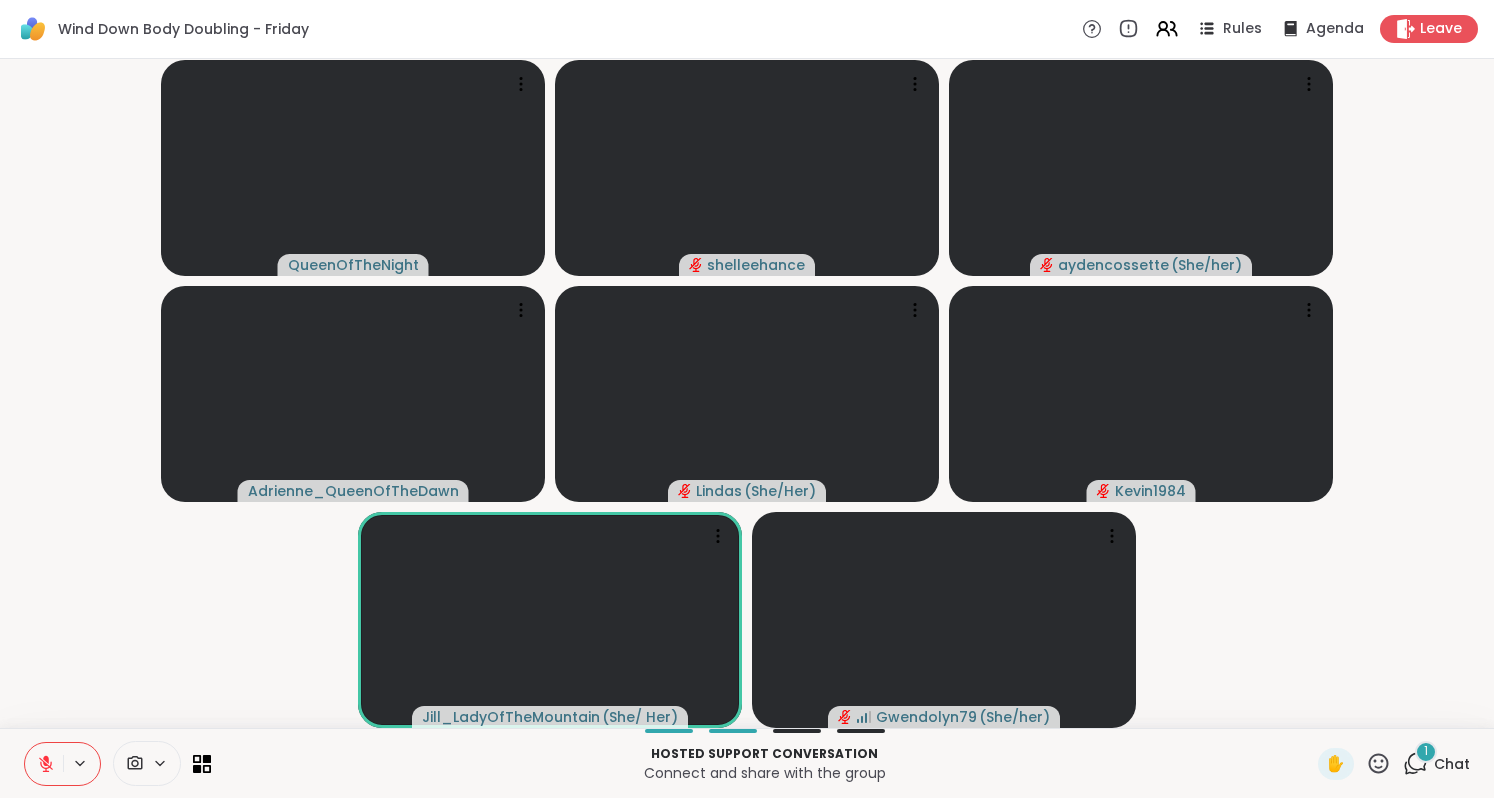 click at bounding box center [44, 764] 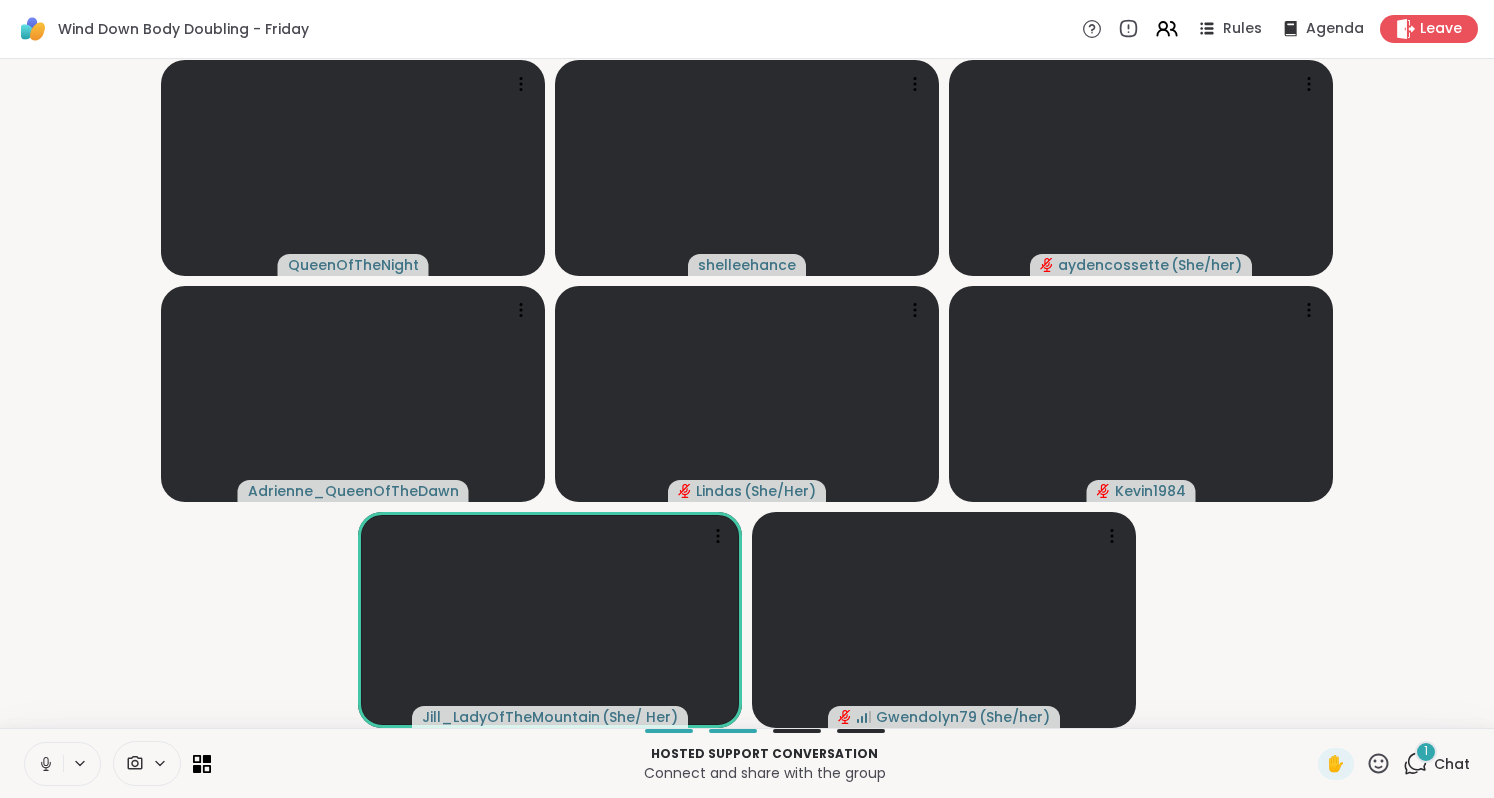 click at bounding box center [44, 764] 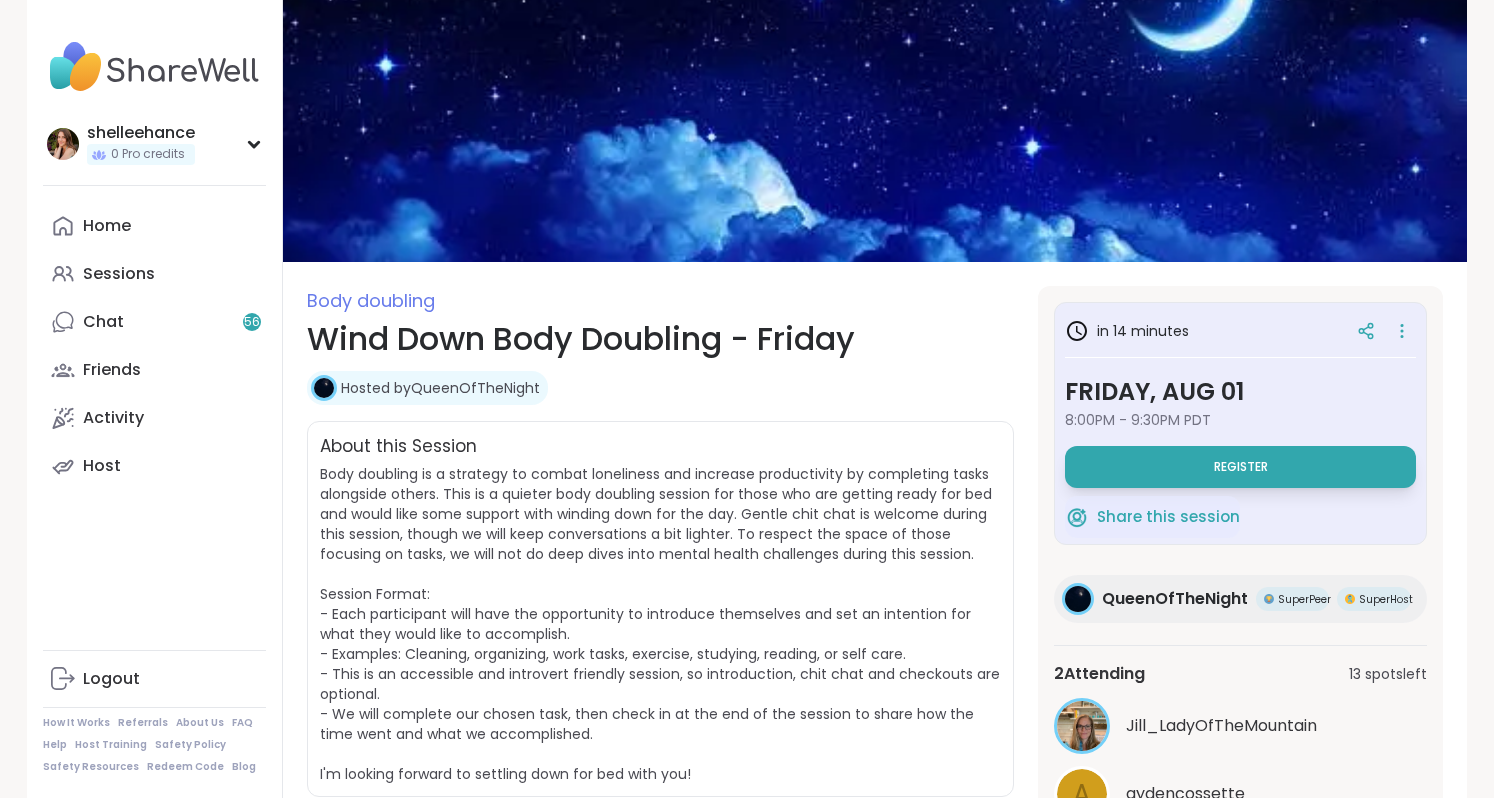 scroll, scrollTop: 0, scrollLeft: 0, axis: both 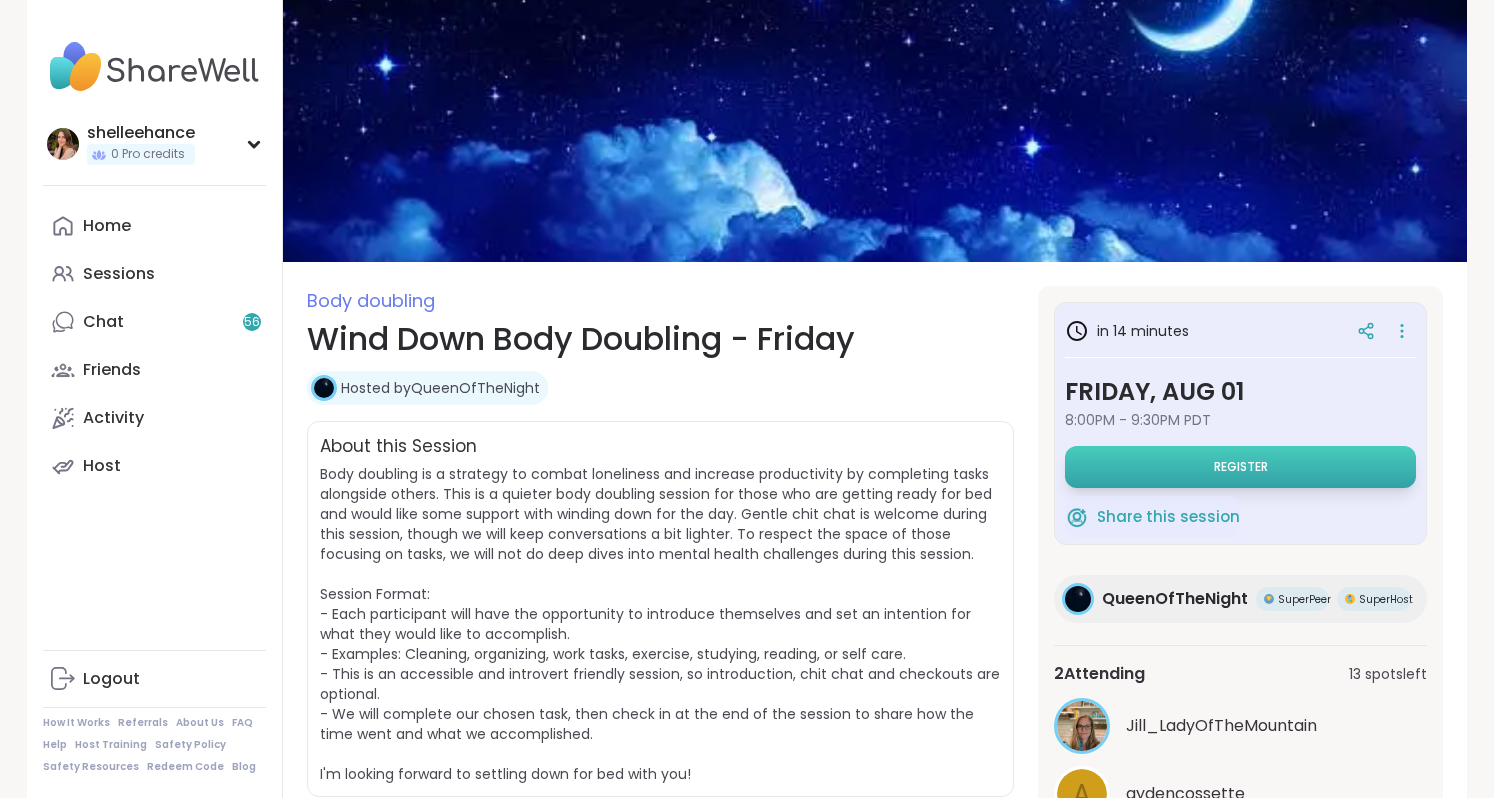 click on "Register" at bounding box center [1240, 467] 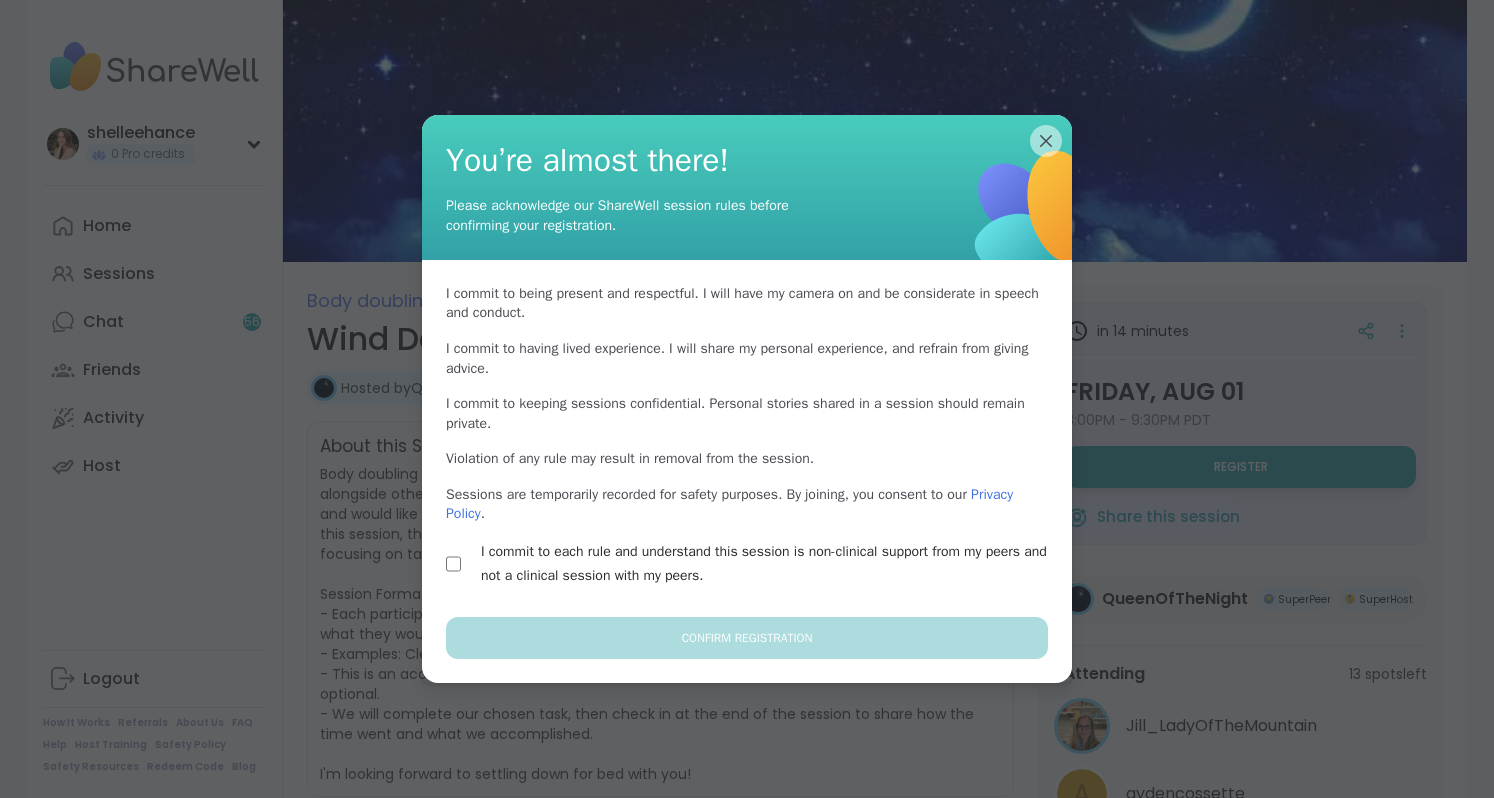click on "I commit to each rule and understand this session is non-clinical support from my peers and not a clinical session with my peers." at bounding box center (770, 564) 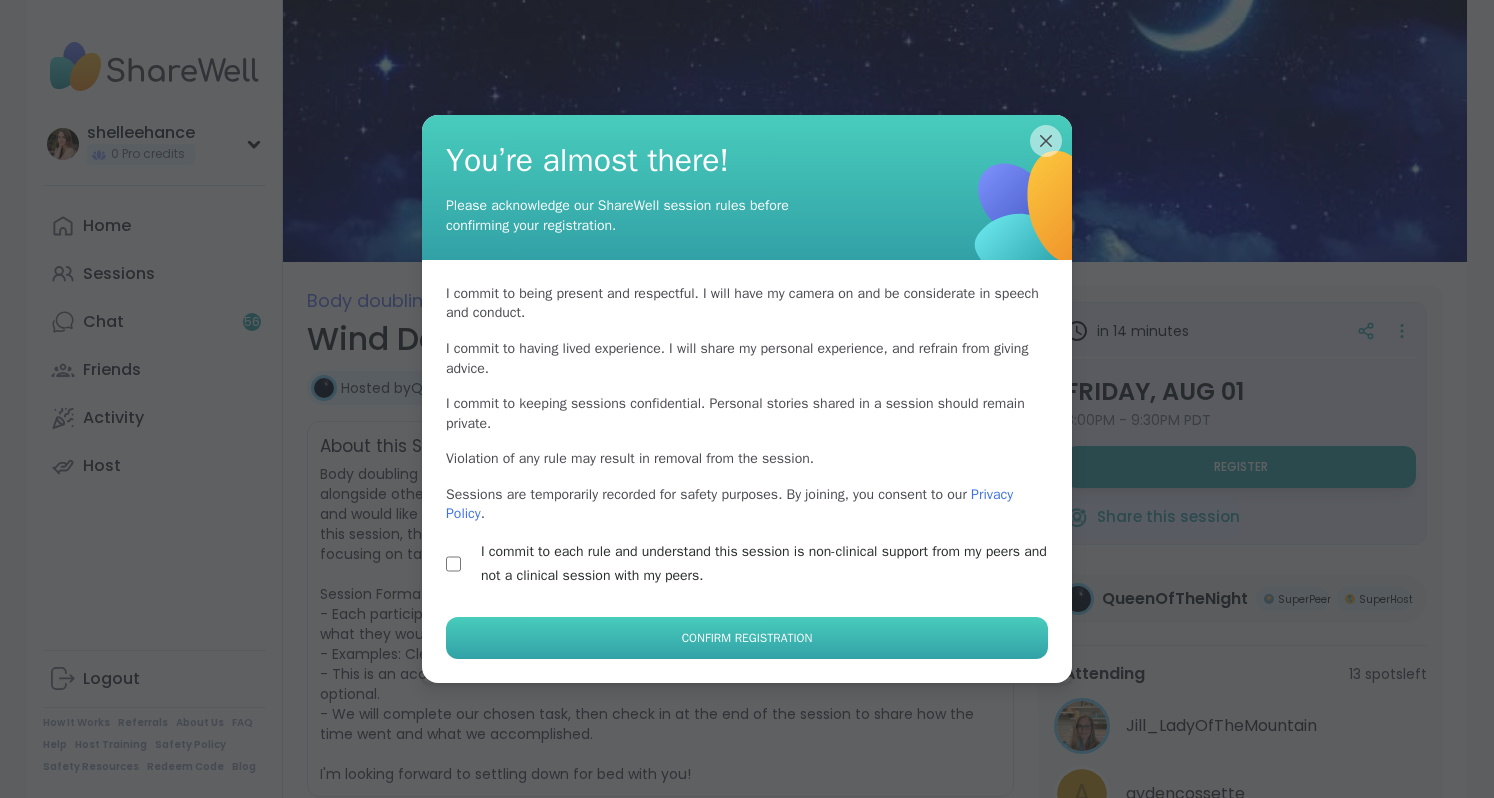click on "Confirm Registration" at bounding box center (747, 638) 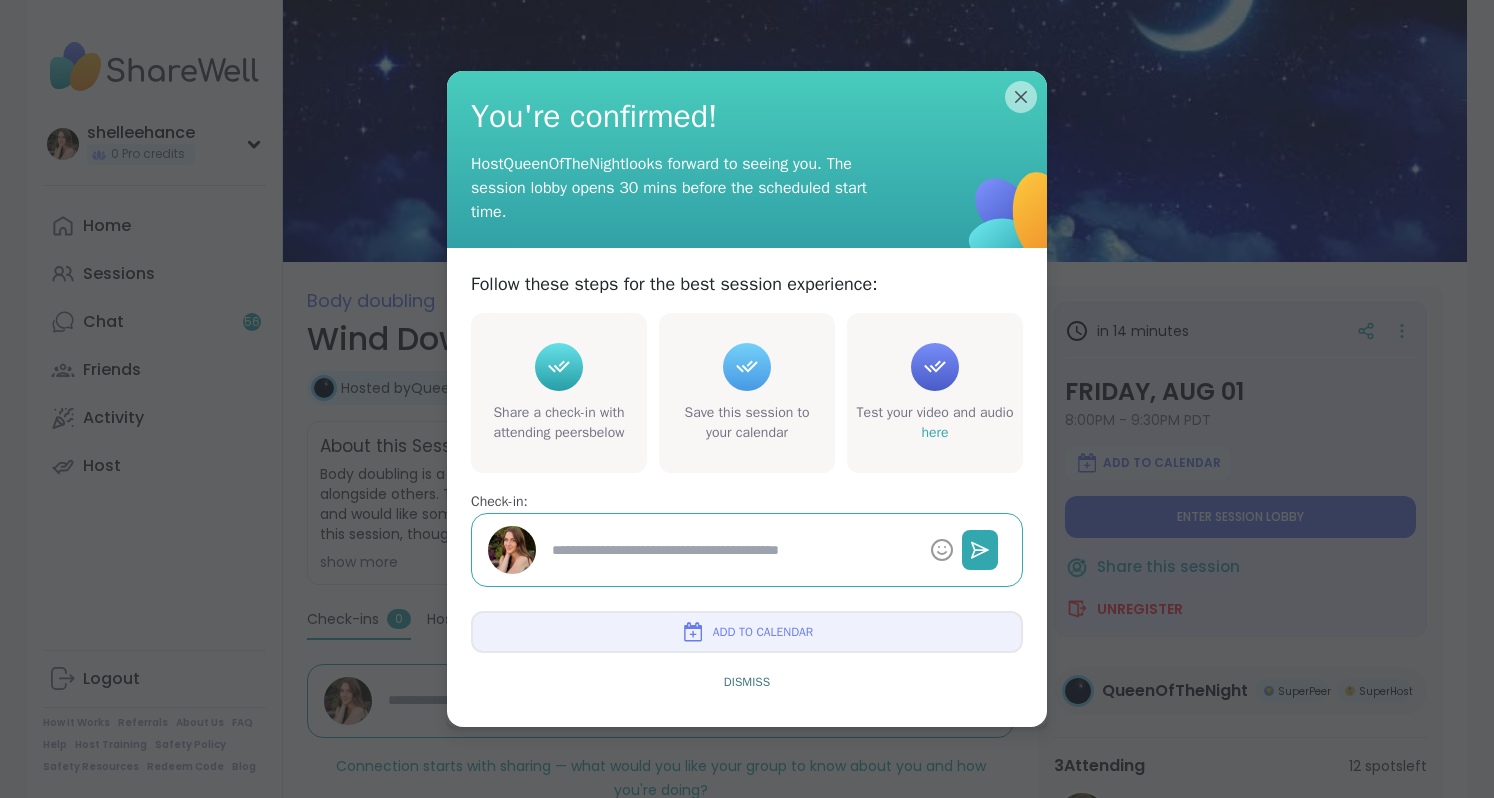 type on "*" 